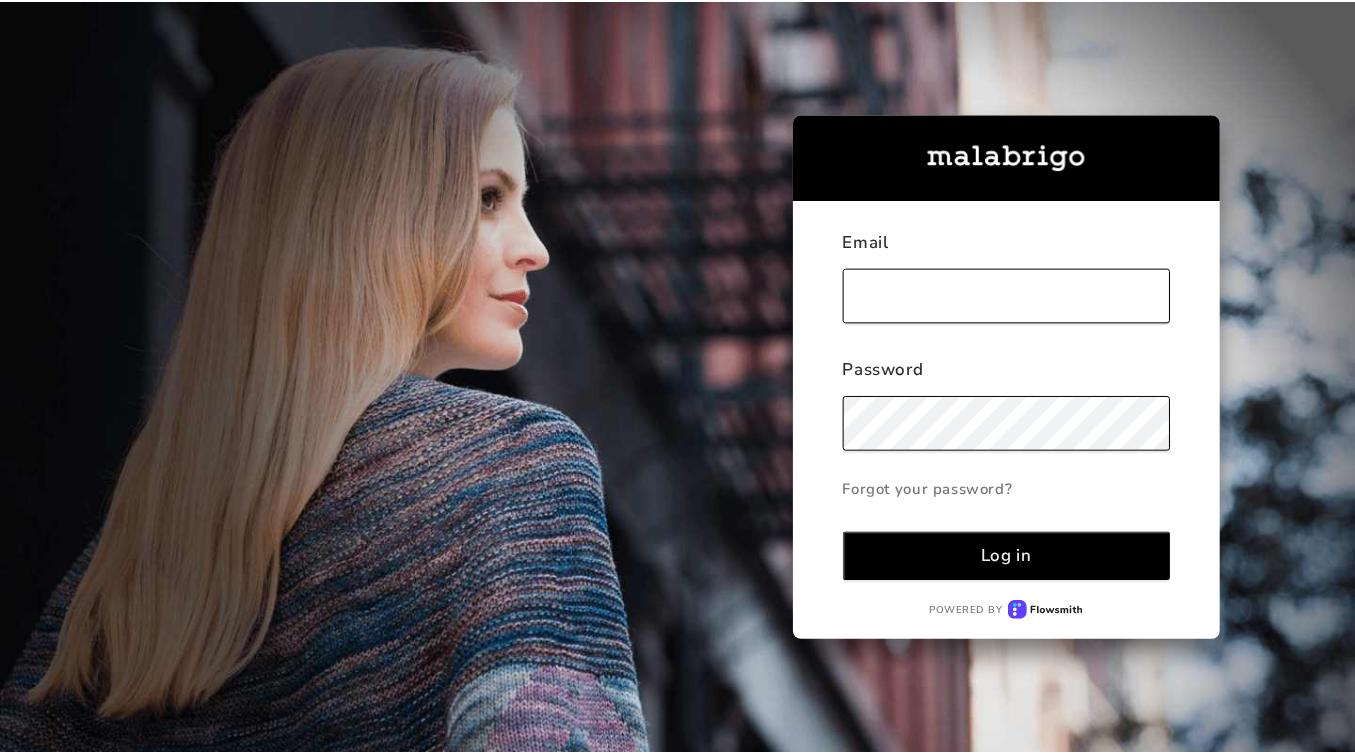 scroll, scrollTop: 0, scrollLeft: 0, axis: both 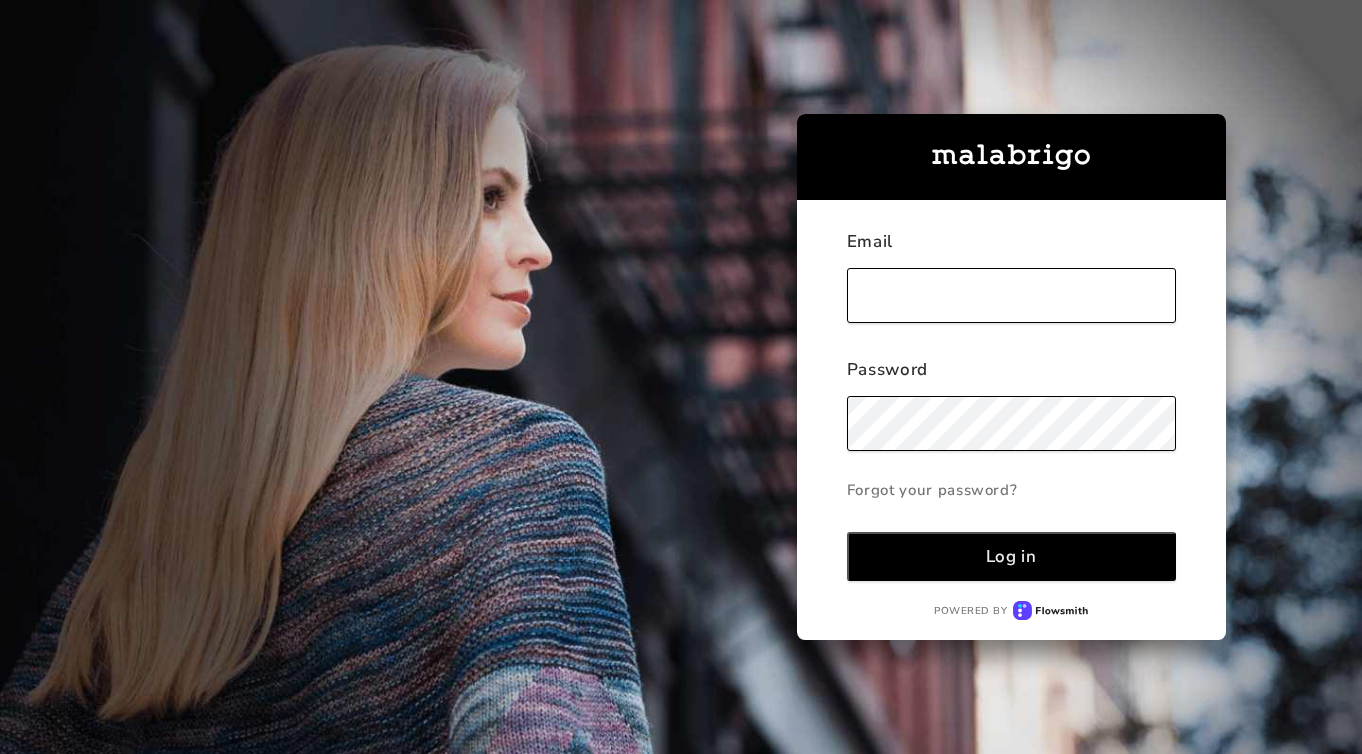 type on "[EMAIL]" 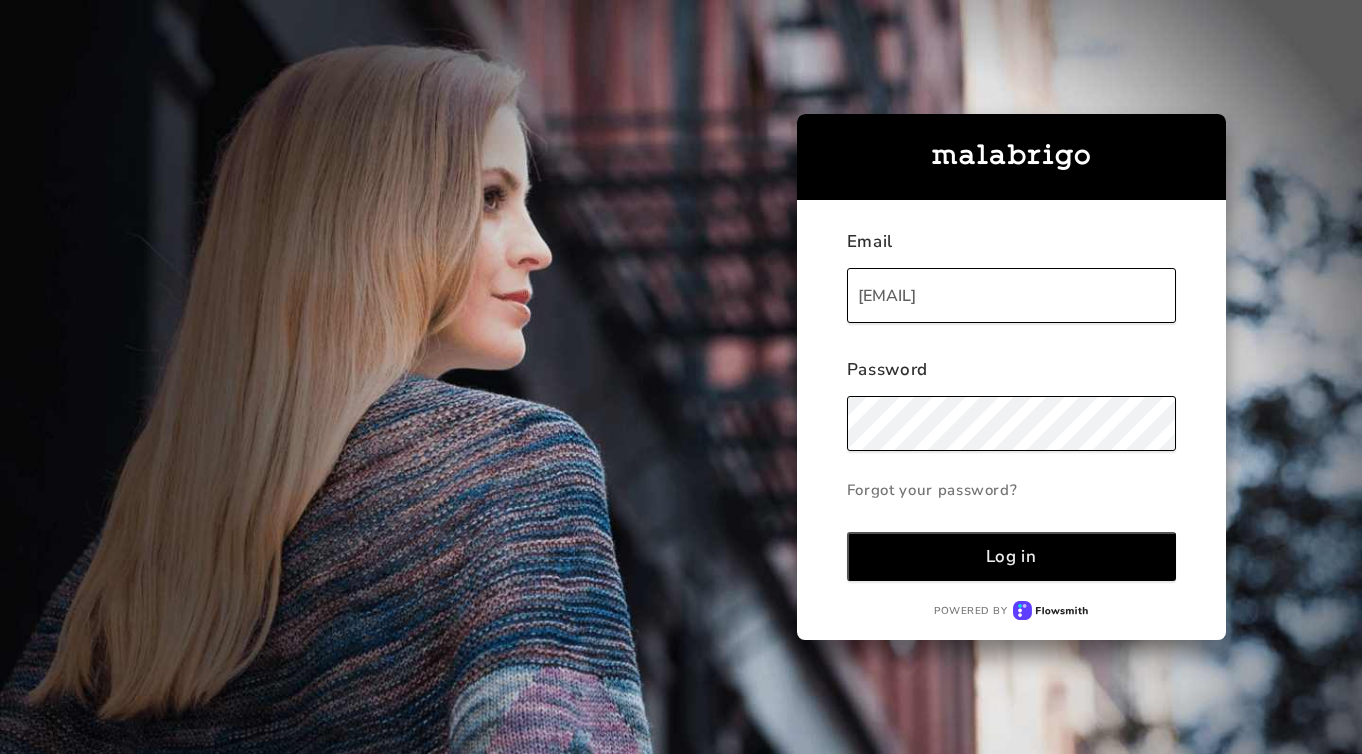 click on "Log in" at bounding box center [1011, 556] 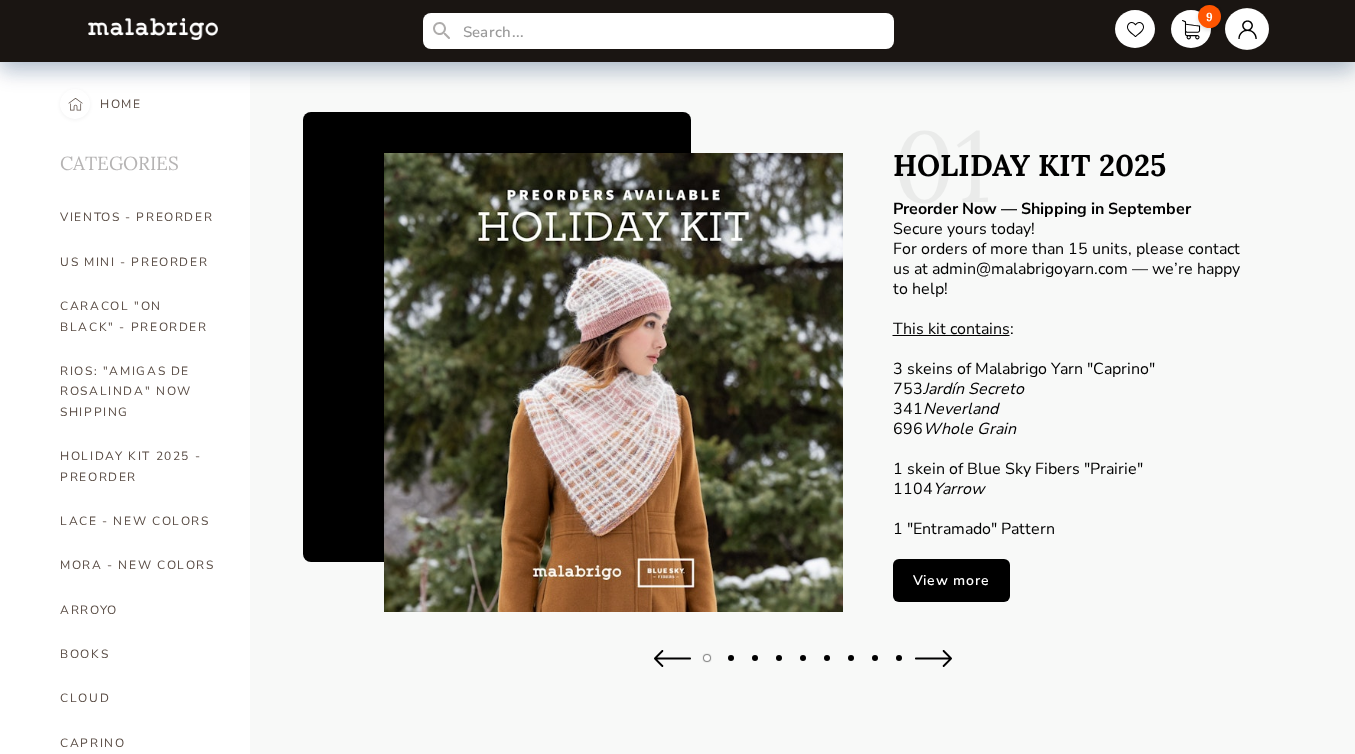 click at bounding box center [1247, 29] 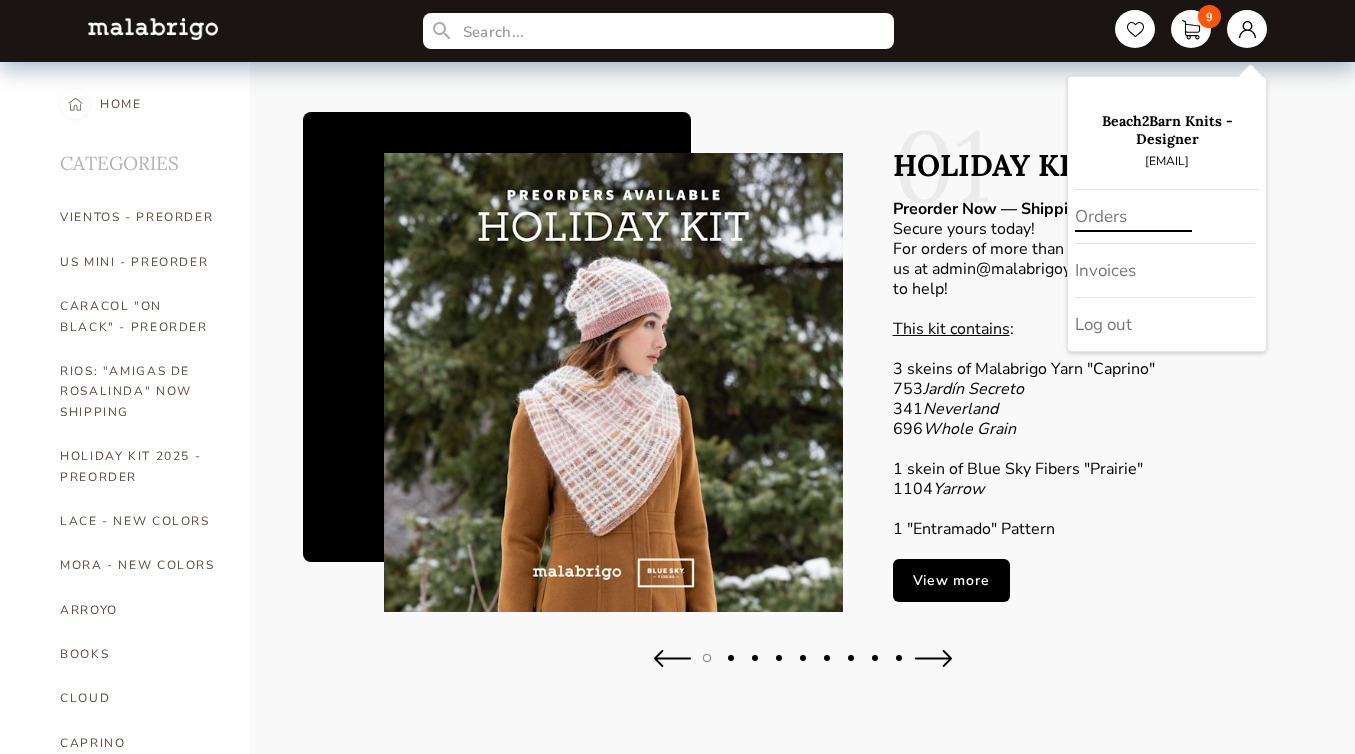 click on "Orders" at bounding box center (1165, 217) 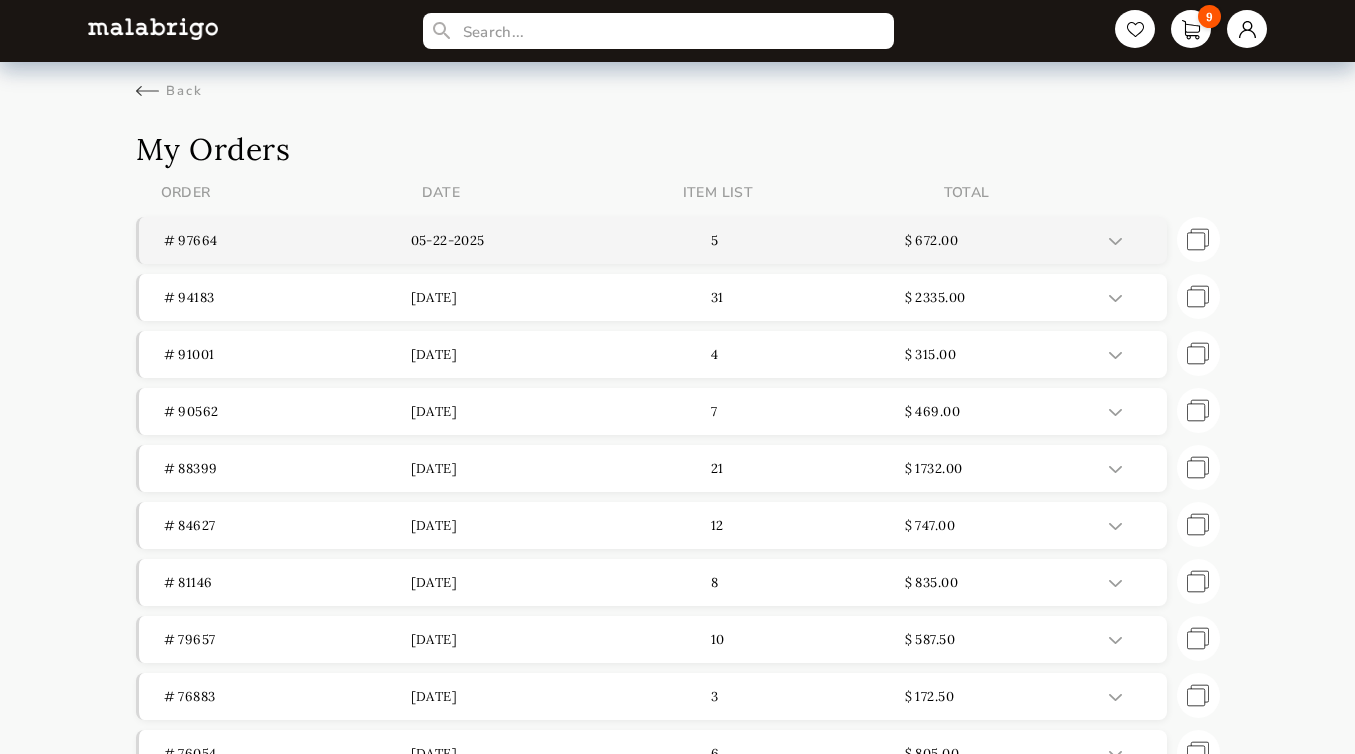click at bounding box center [1115, 241] 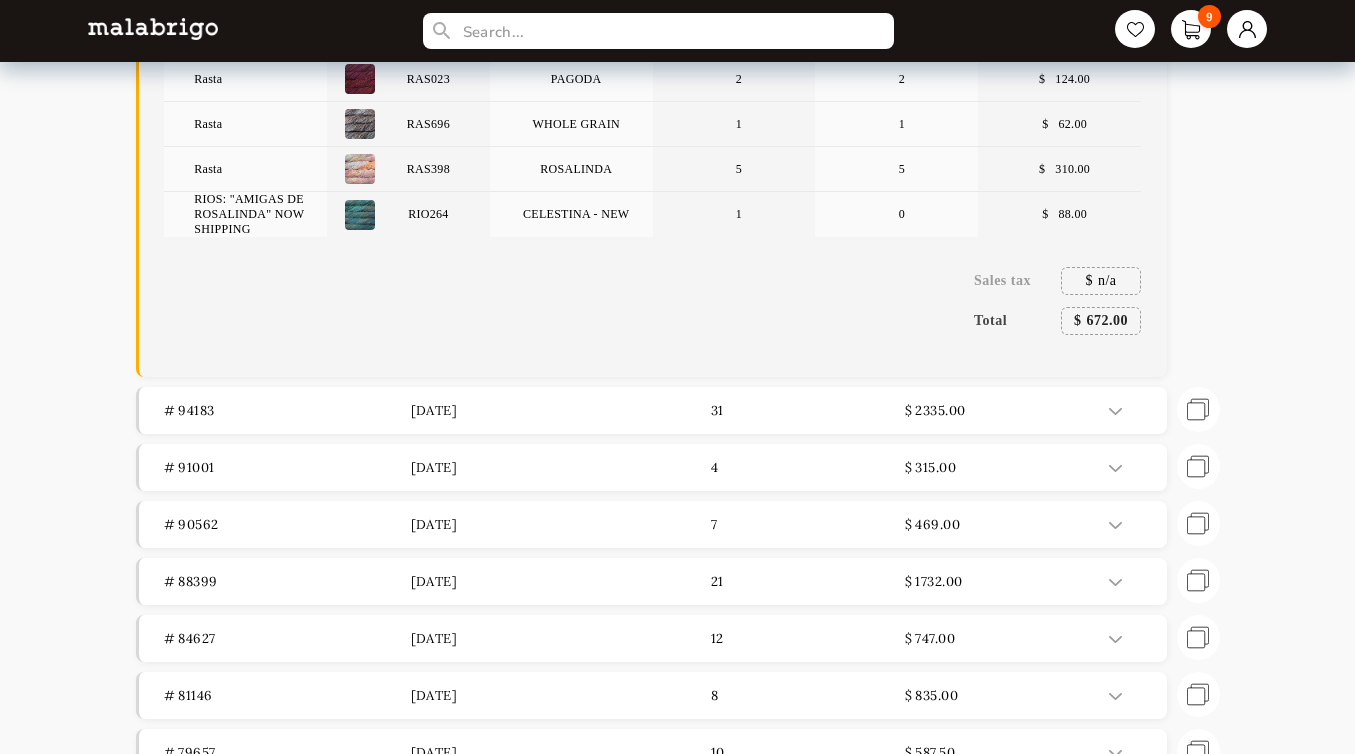 scroll, scrollTop: 308, scrollLeft: 0, axis: vertical 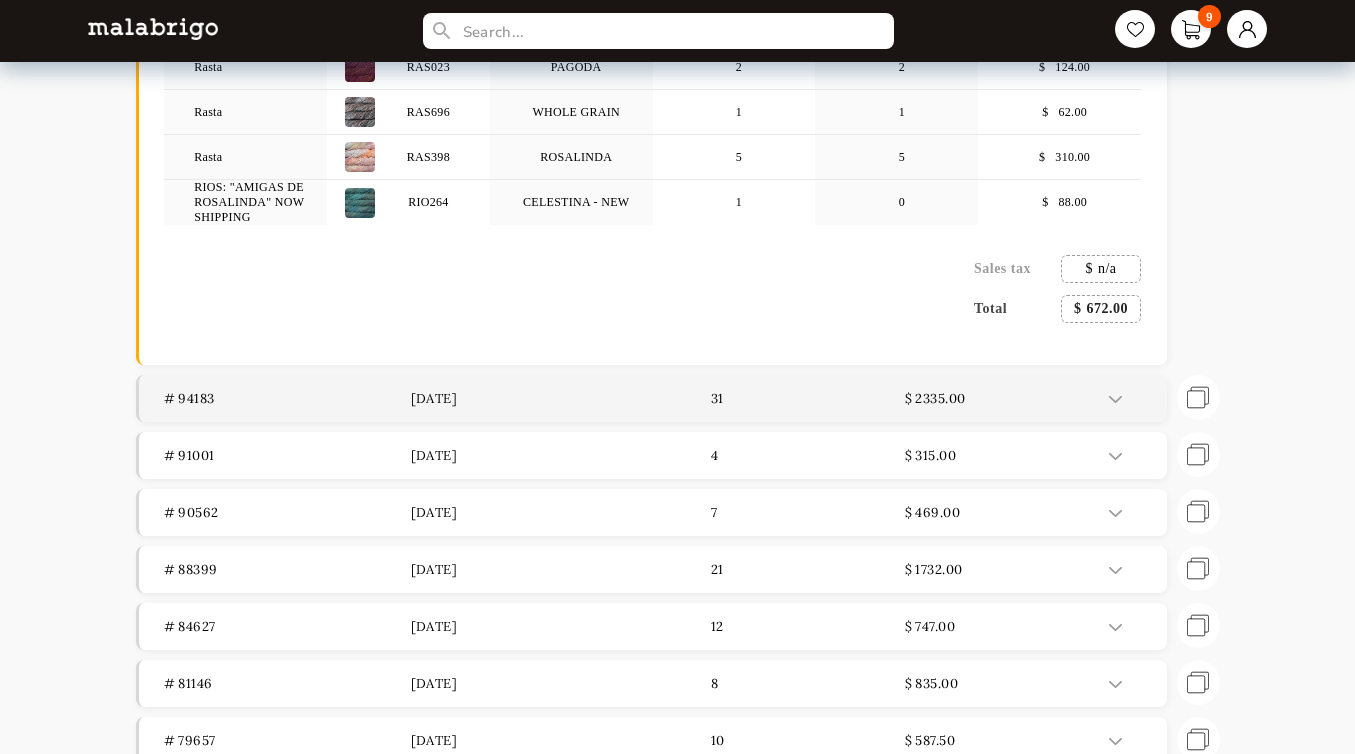 click at bounding box center (1115, 399) 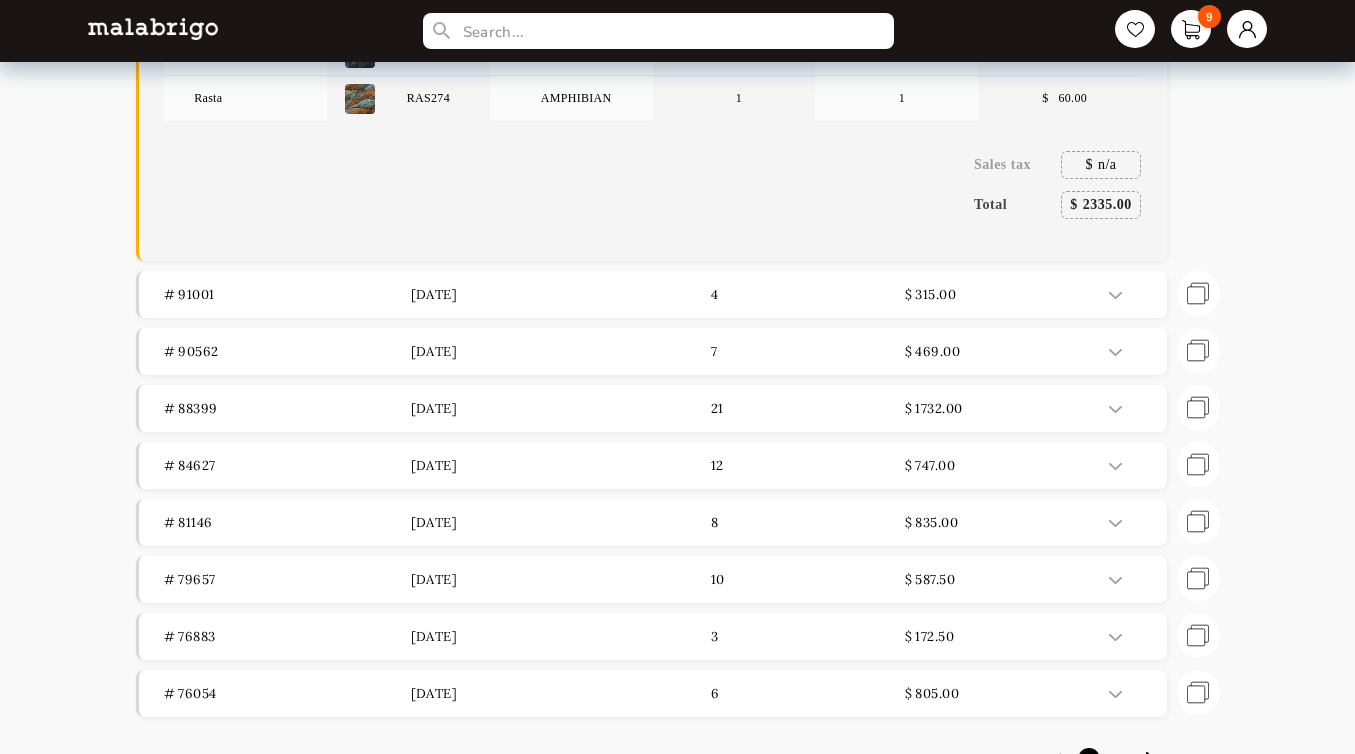 scroll, scrollTop: 2065, scrollLeft: 0, axis: vertical 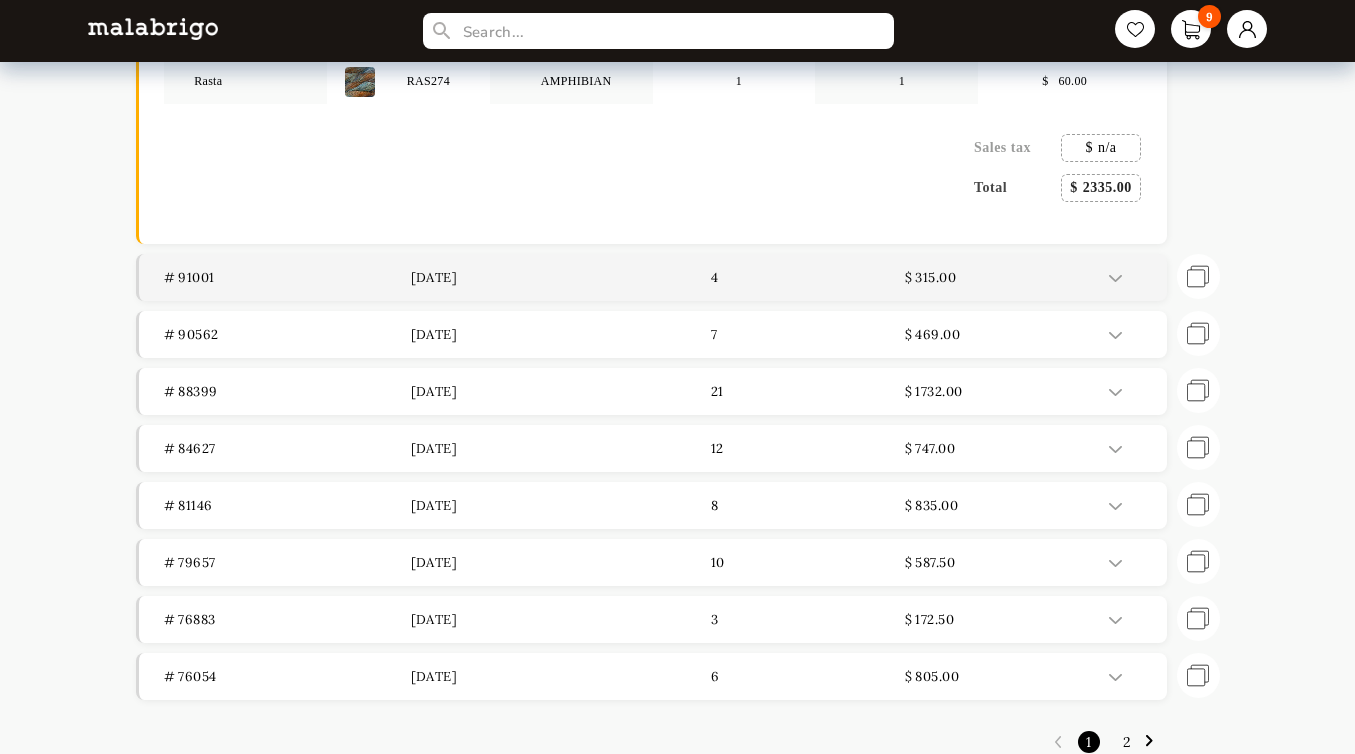 click at bounding box center [1130, 277] 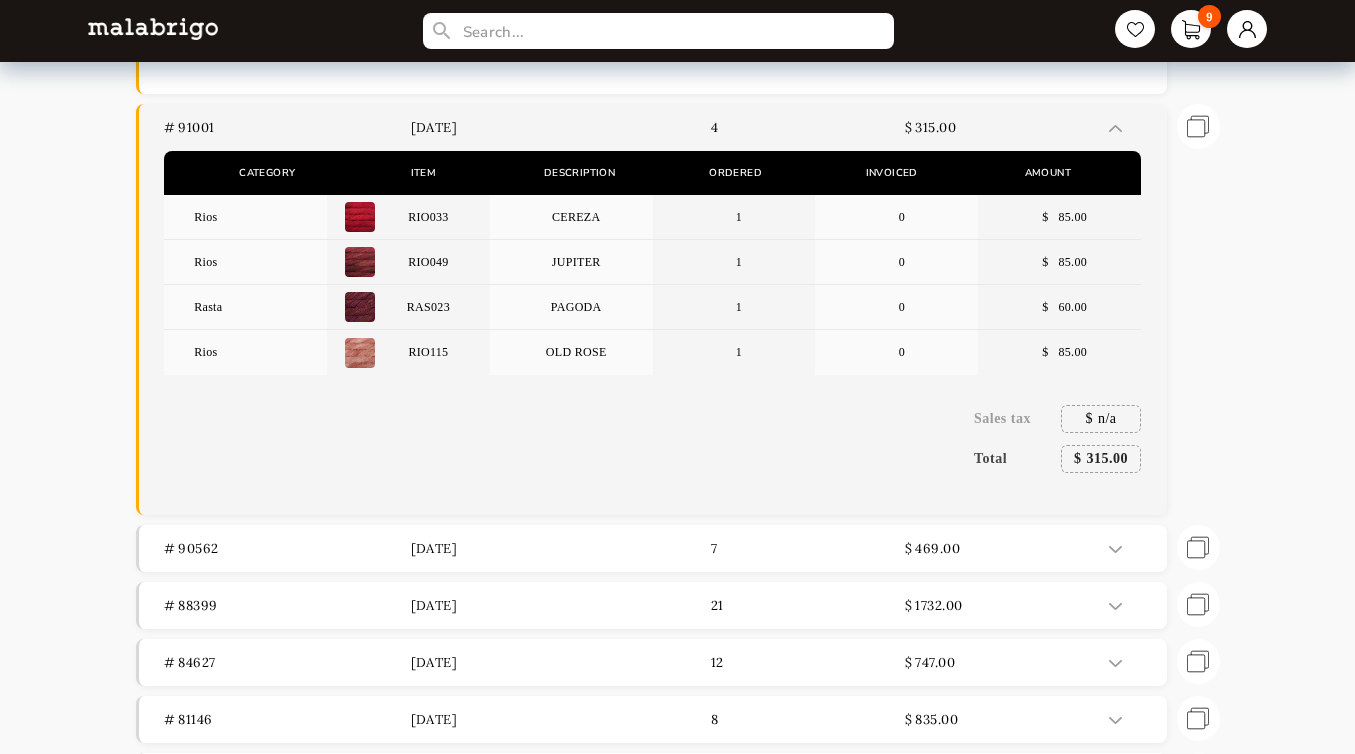 scroll, scrollTop: 2428, scrollLeft: 0, axis: vertical 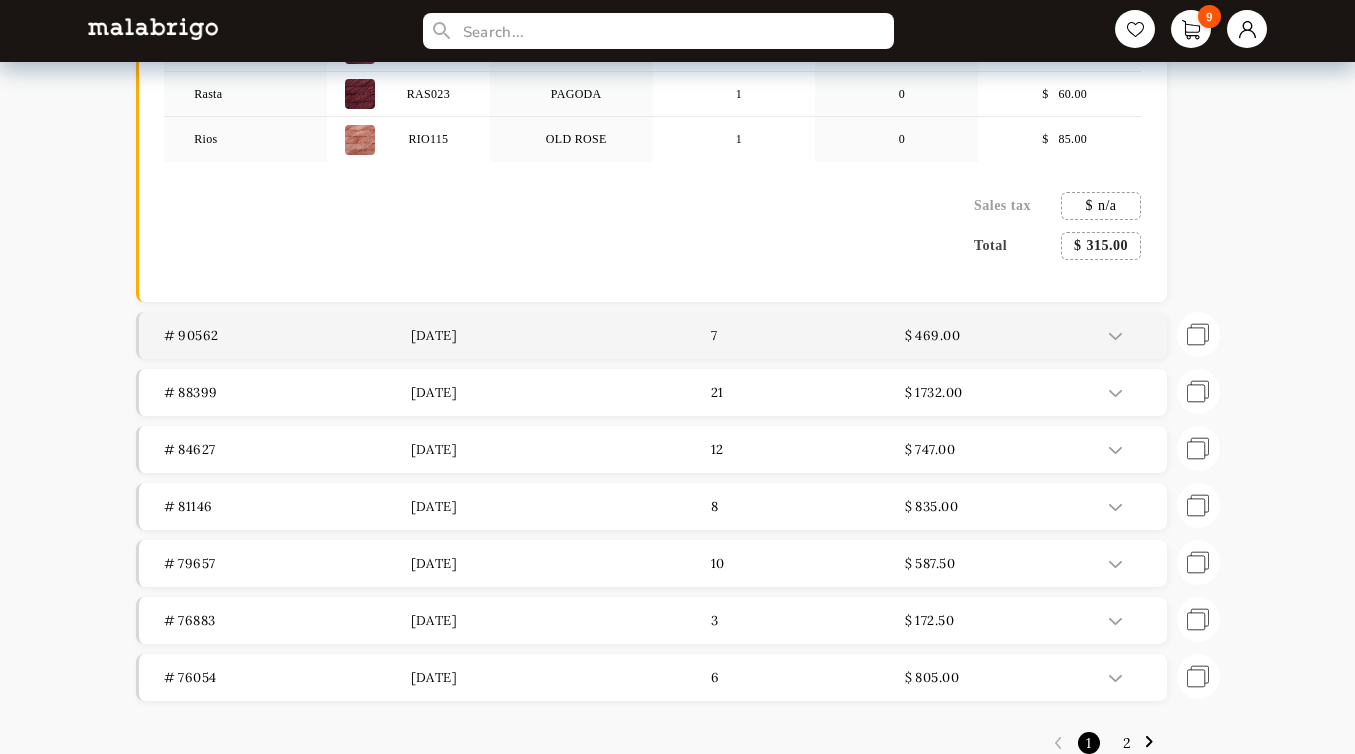 click at bounding box center [1115, 336] 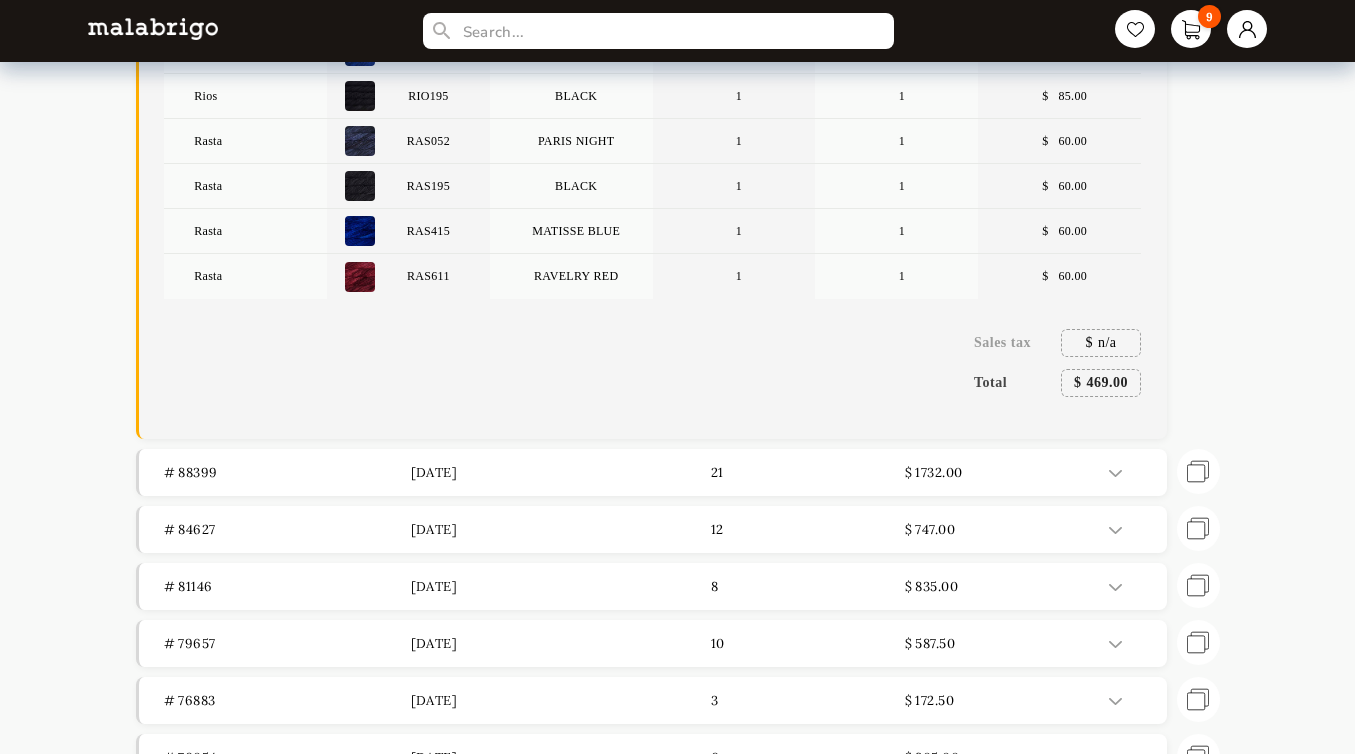 scroll, scrollTop: 2927, scrollLeft: 0, axis: vertical 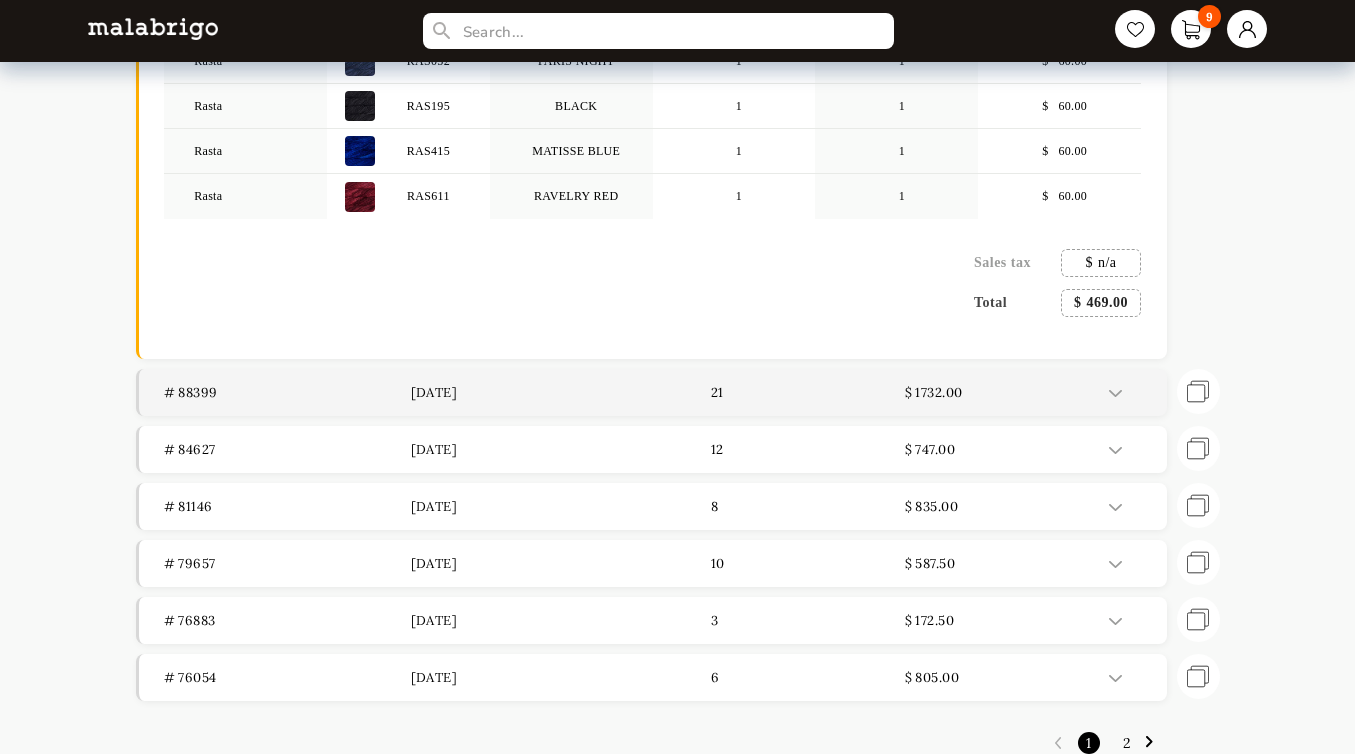 click at bounding box center (1115, 393) 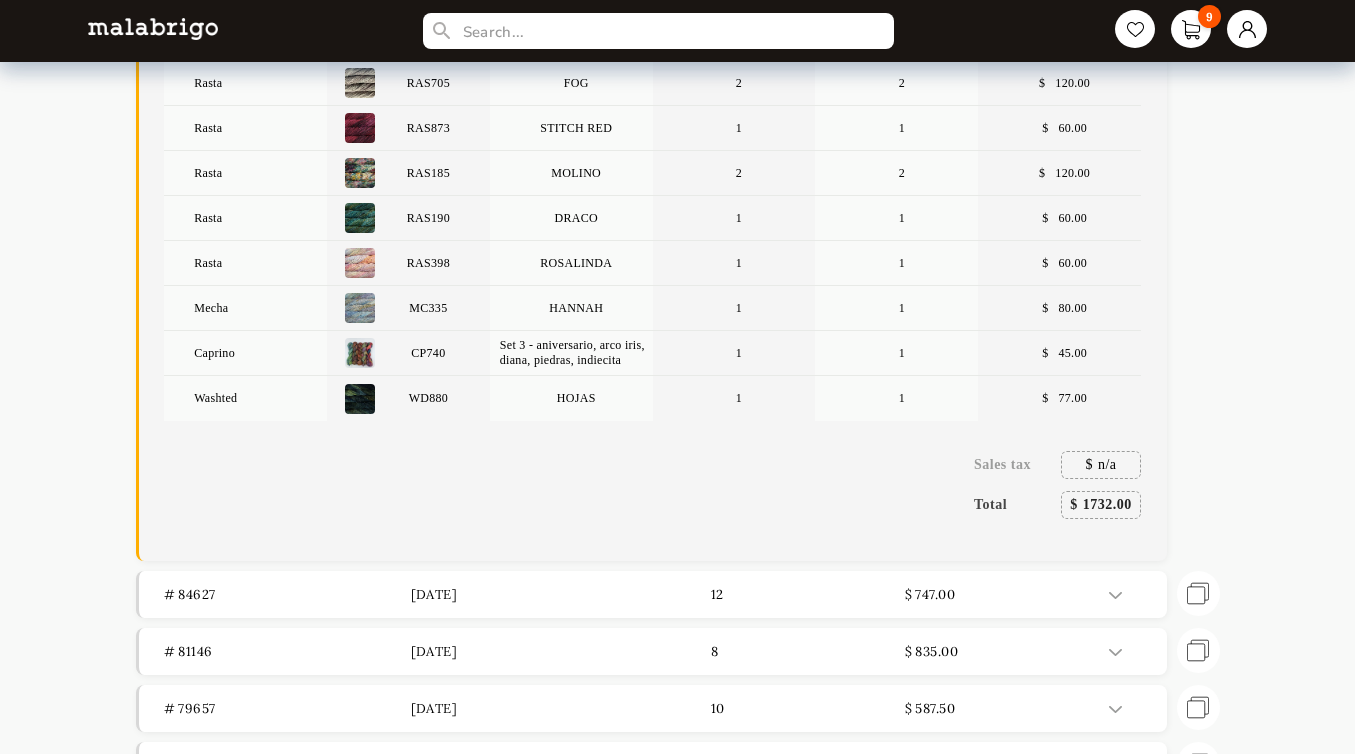 scroll, scrollTop: 4055, scrollLeft: 0, axis: vertical 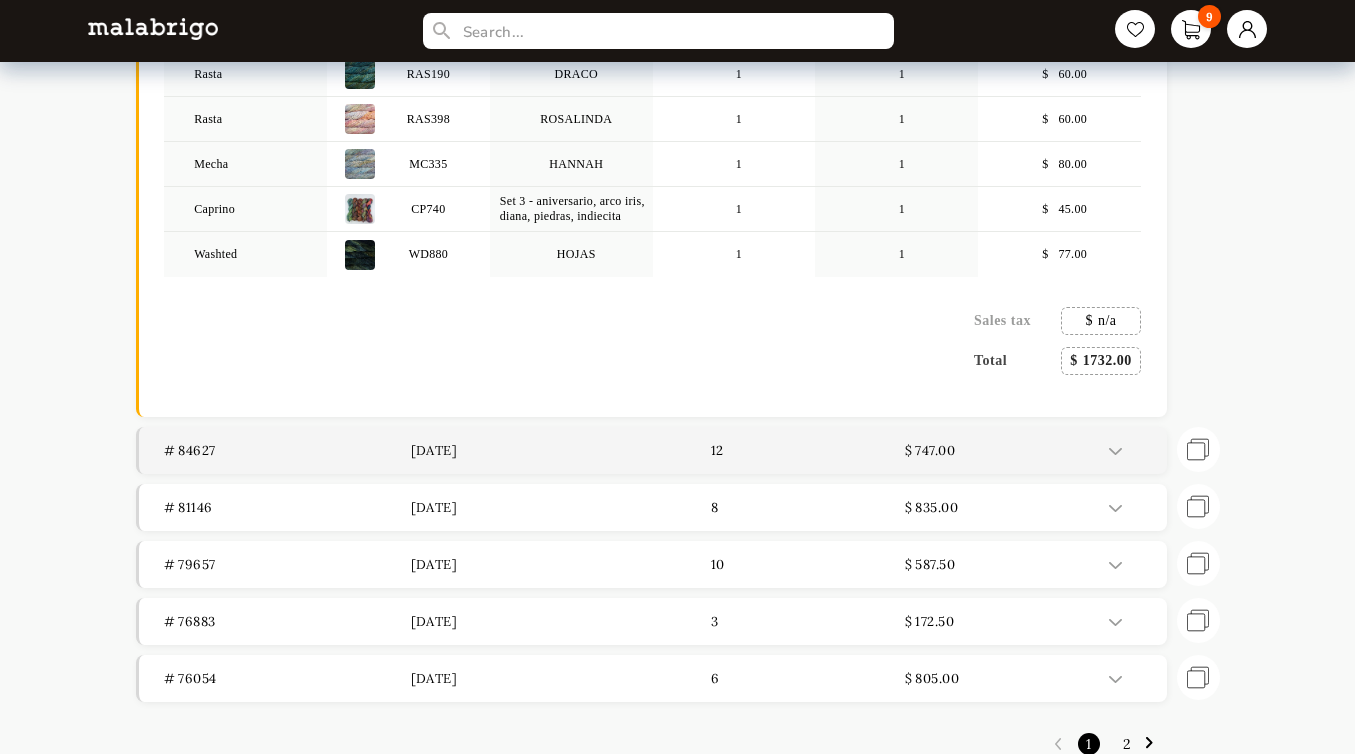 click at bounding box center (1115, 451) 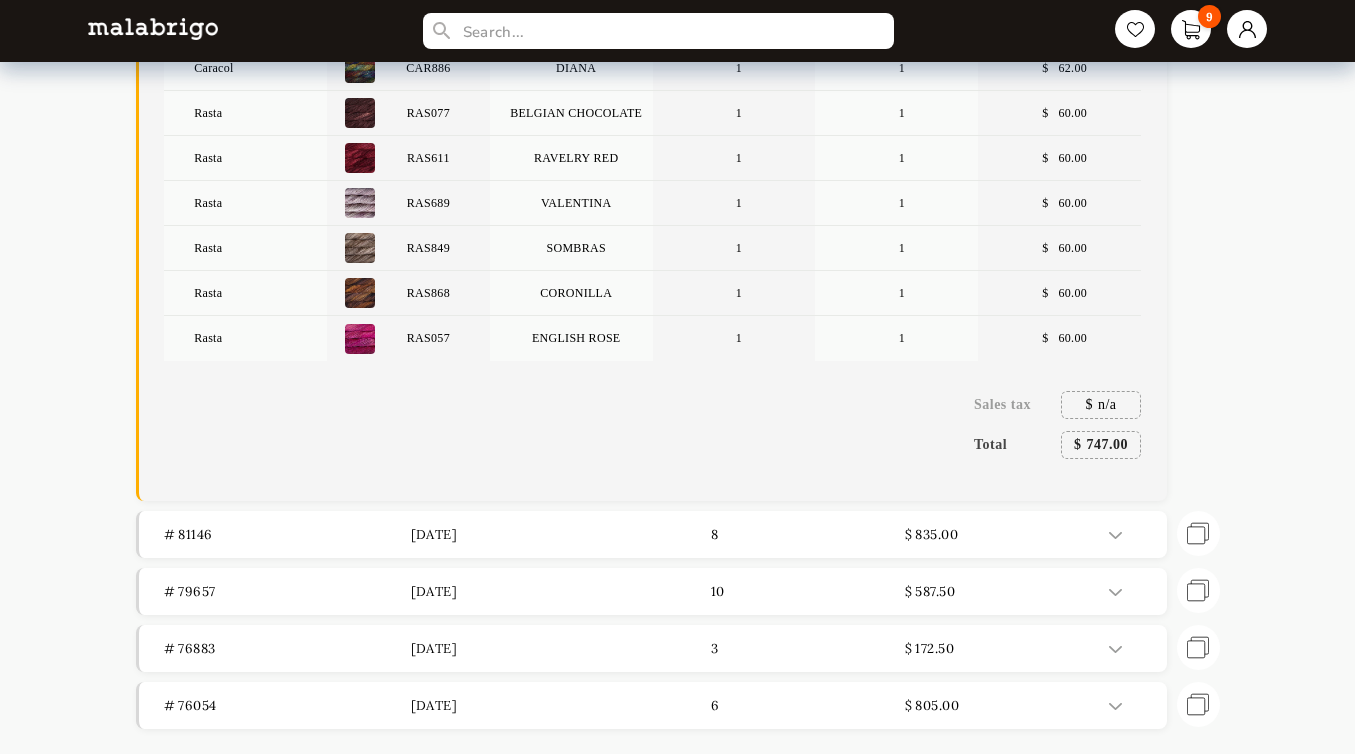 scroll, scrollTop: 4779, scrollLeft: 0, axis: vertical 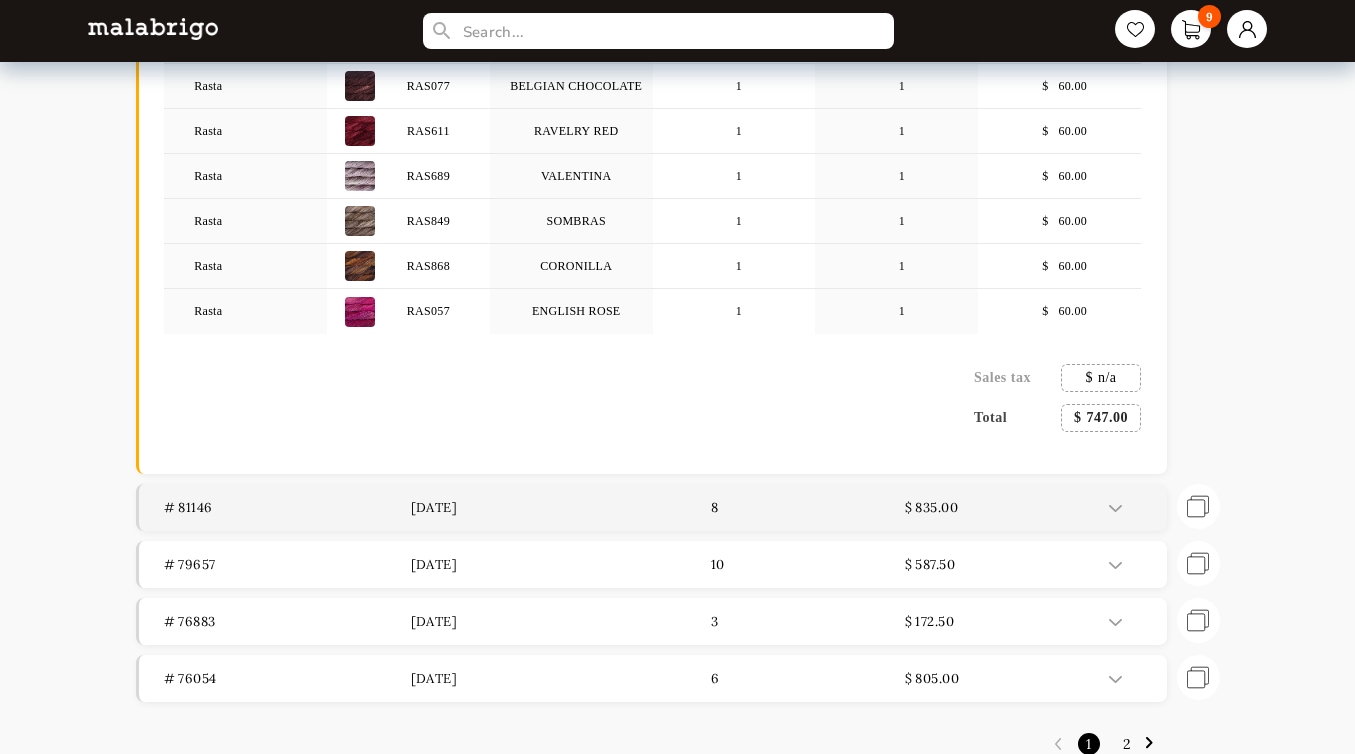 click at bounding box center [1115, 508] 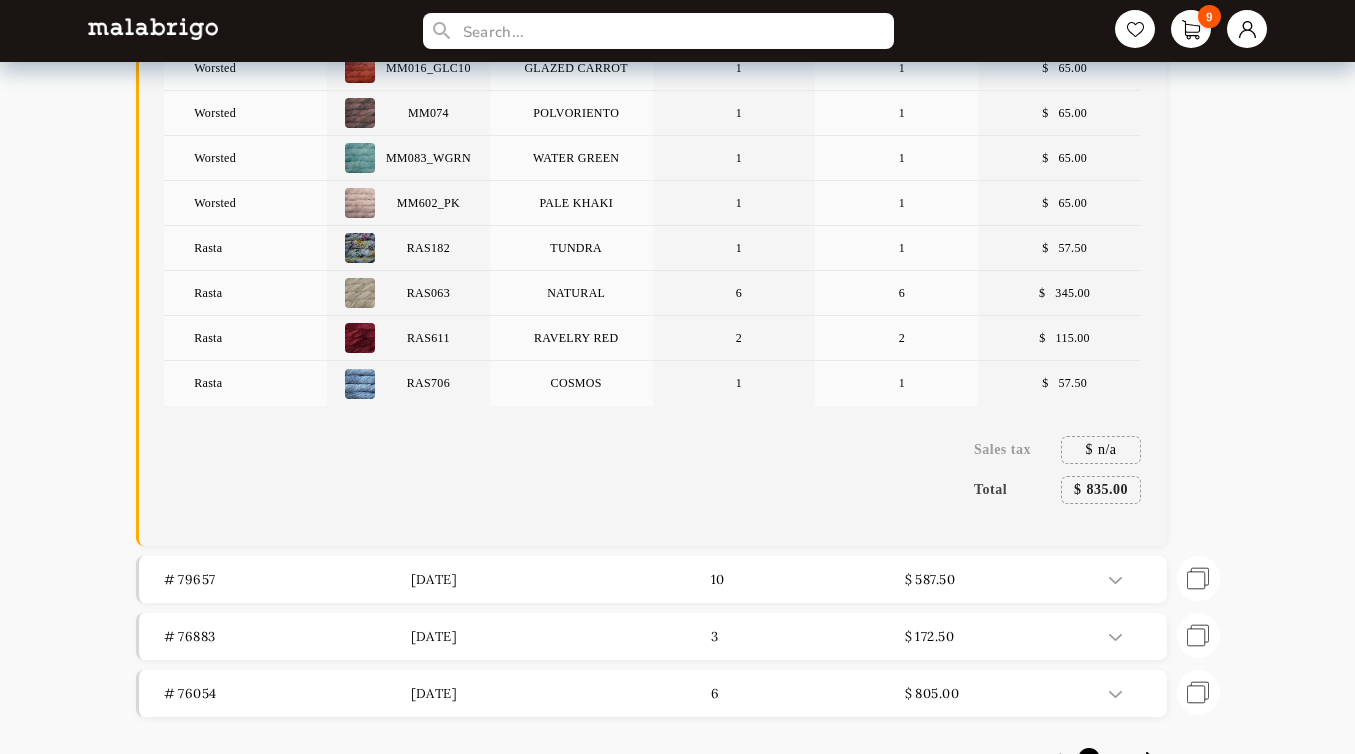 scroll, scrollTop: 5322, scrollLeft: 0, axis: vertical 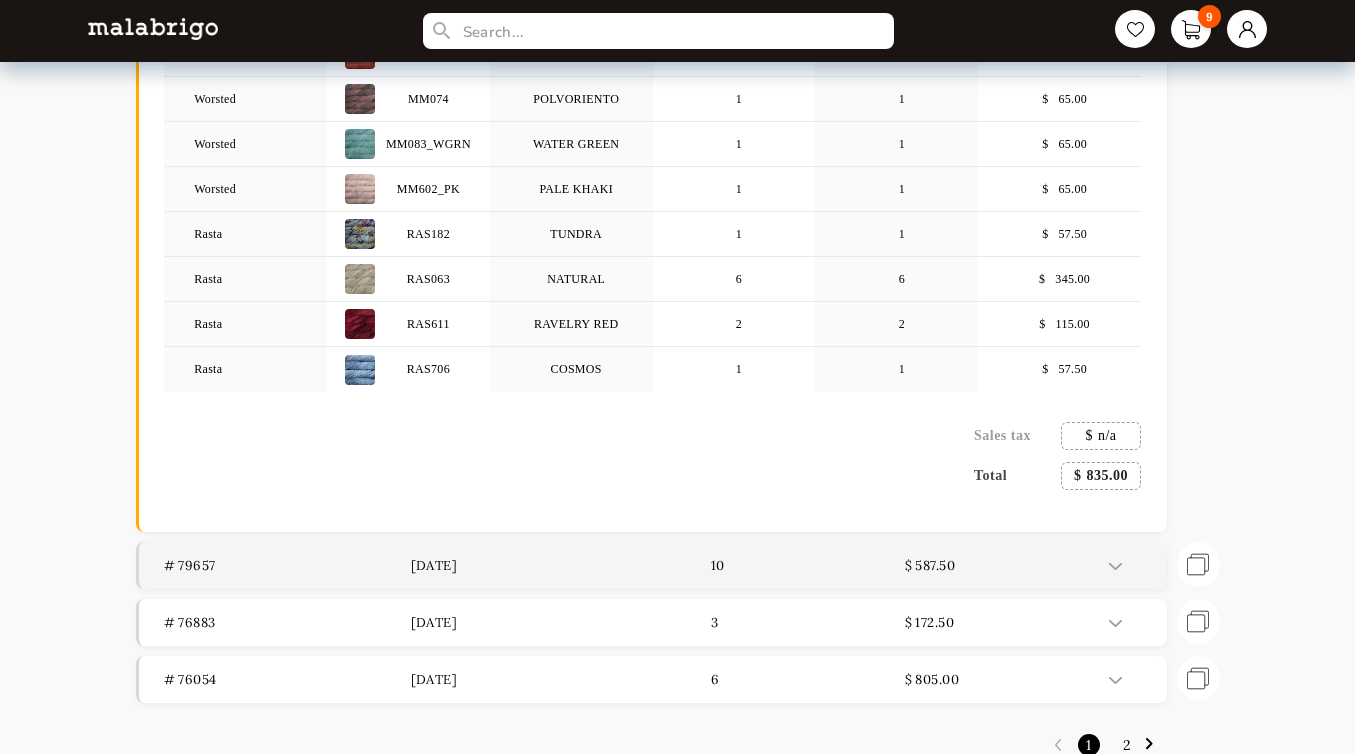 click at bounding box center (1115, 566) 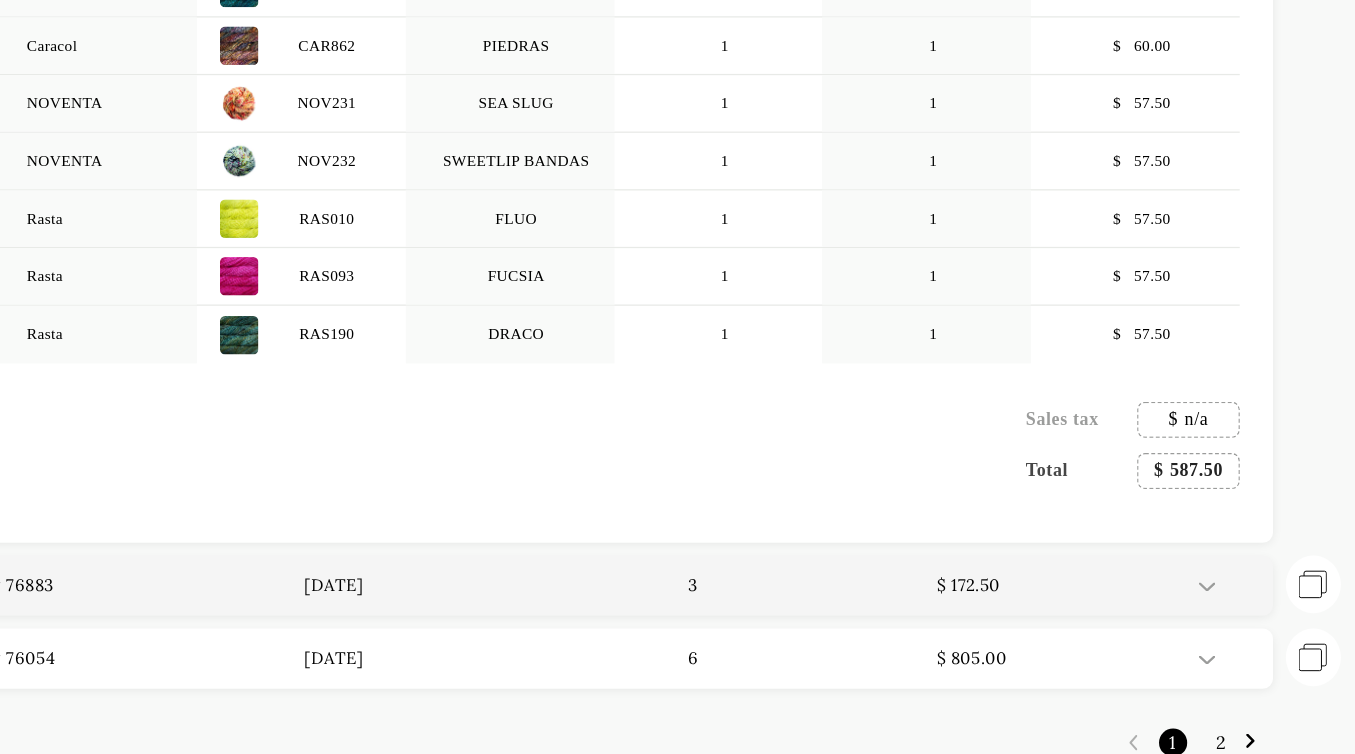 scroll, scrollTop: 5955, scrollLeft: 0, axis: vertical 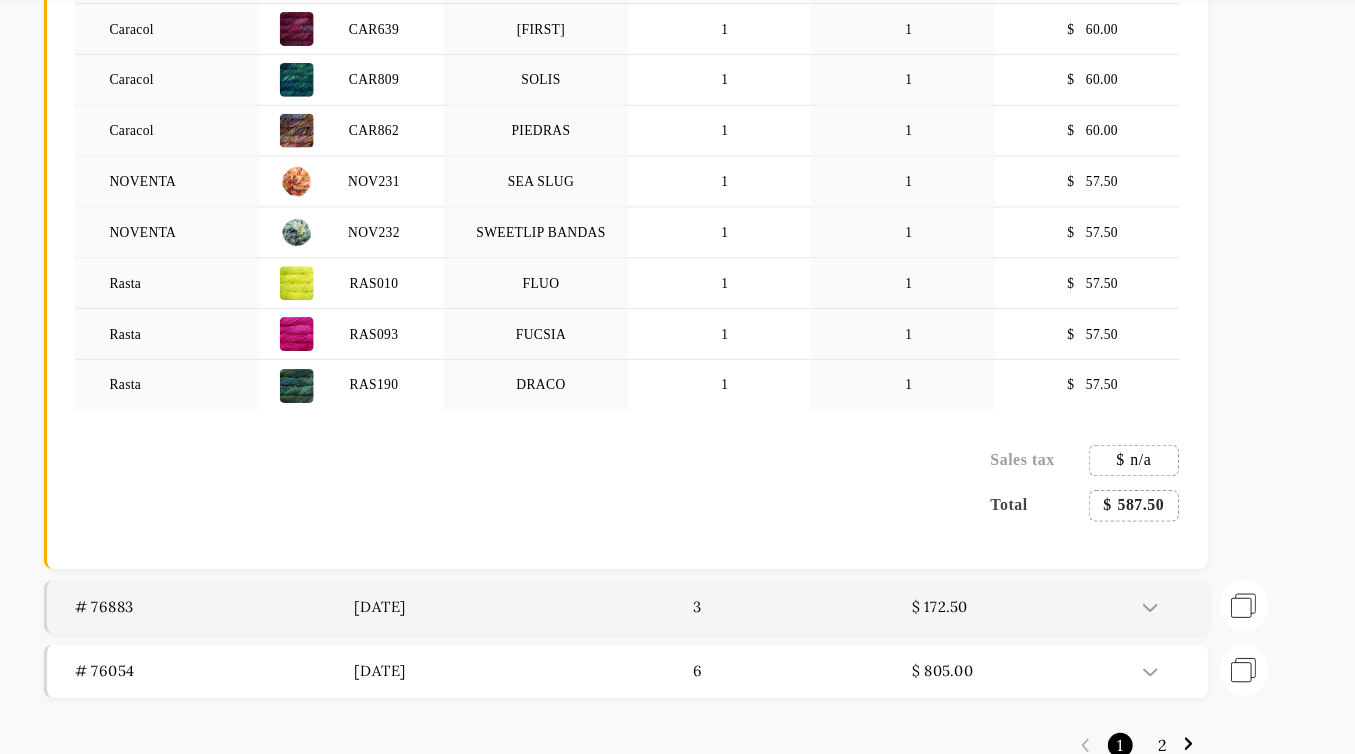 click at bounding box center [1115, 624] 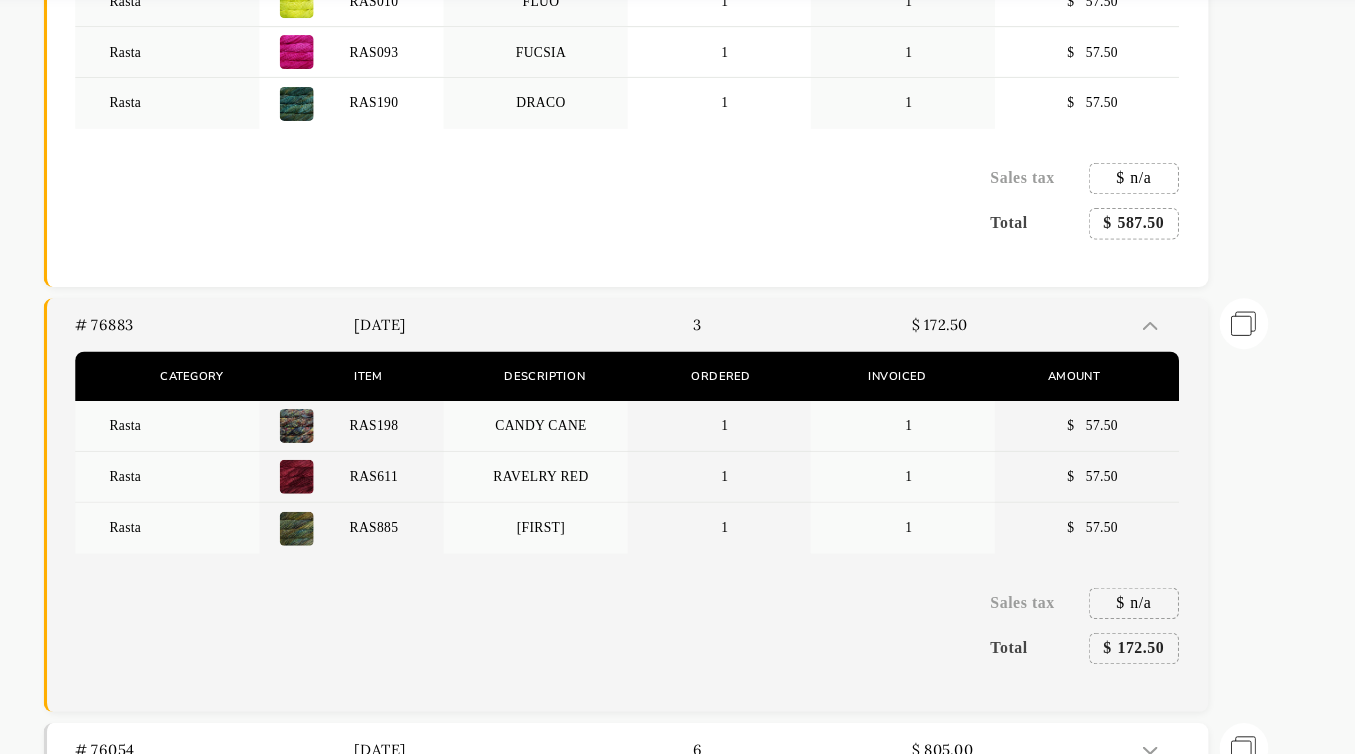 scroll, scrollTop: 6274, scrollLeft: 0, axis: vertical 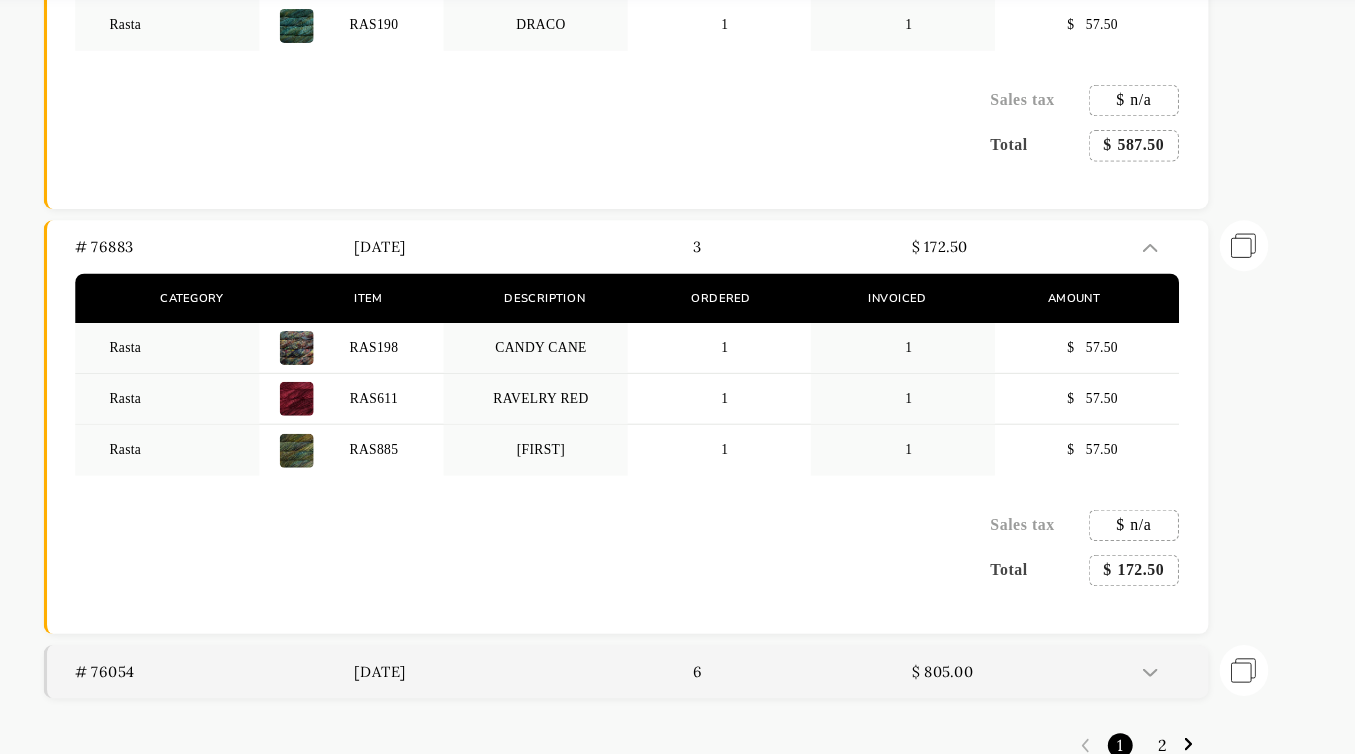 click at bounding box center [1115, 681] 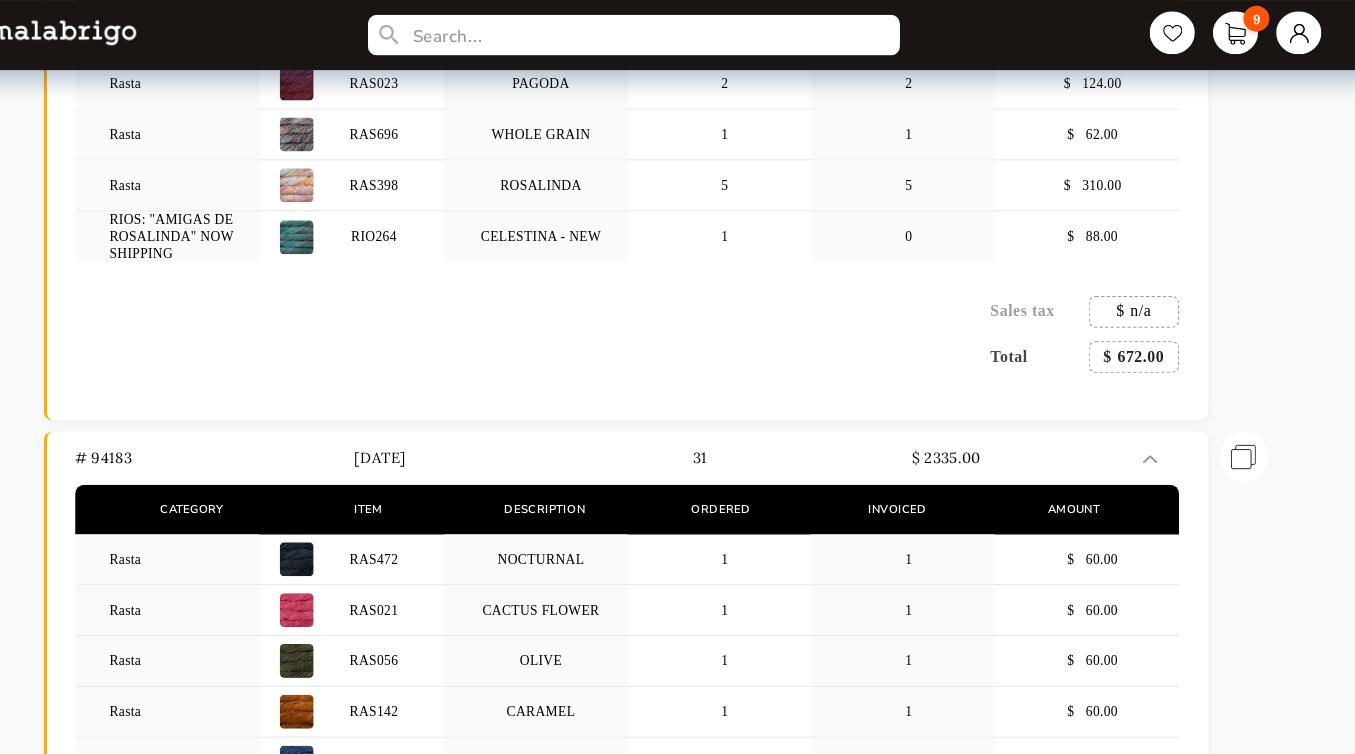scroll, scrollTop: 0, scrollLeft: 0, axis: both 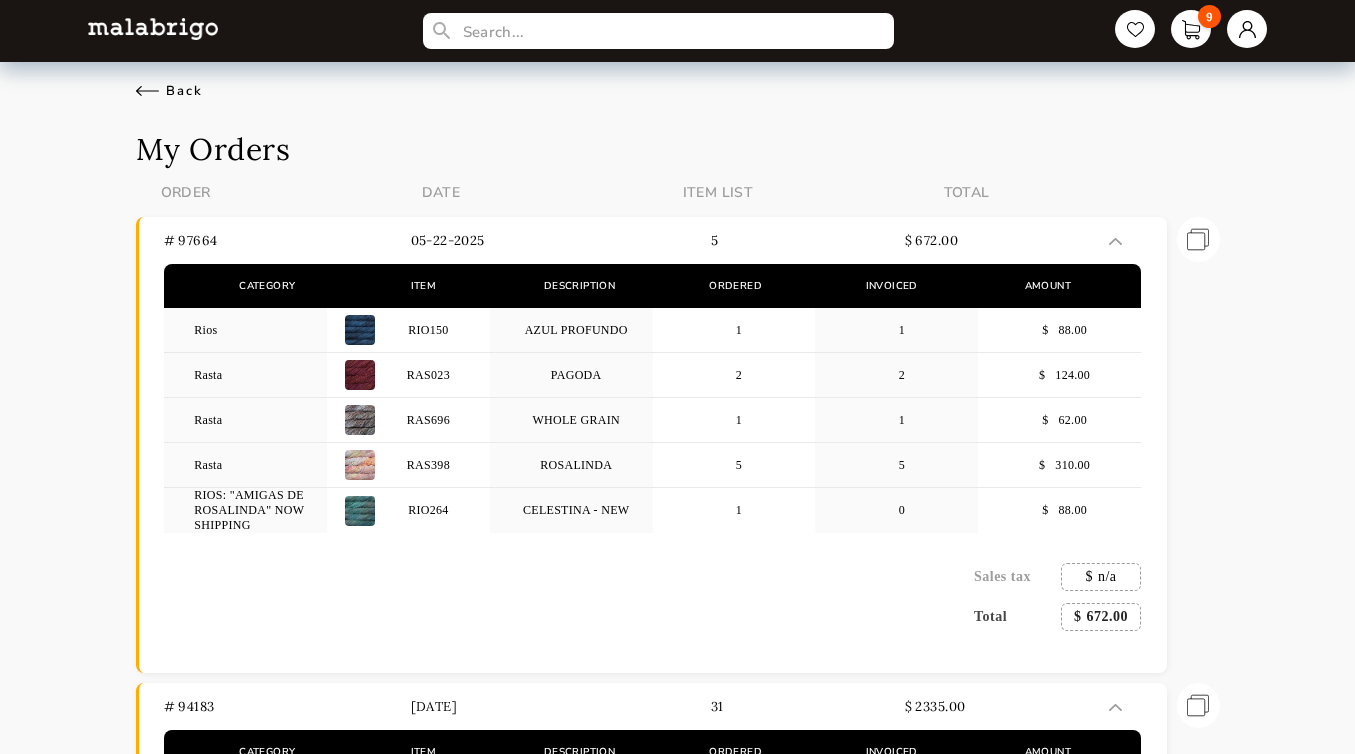 click on "Back" at bounding box center [169, 91] 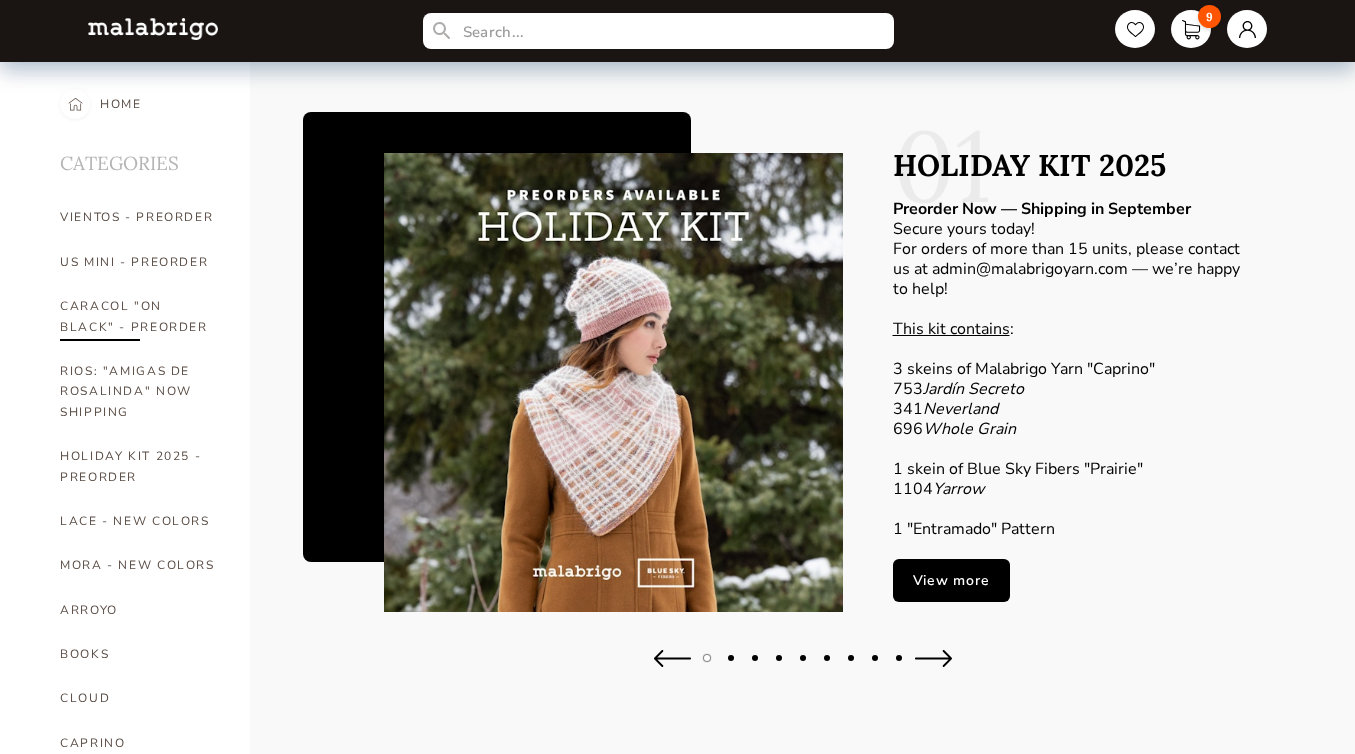 click on "CARACOL "ON BLACK" - PREORDER" at bounding box center (140, 316) 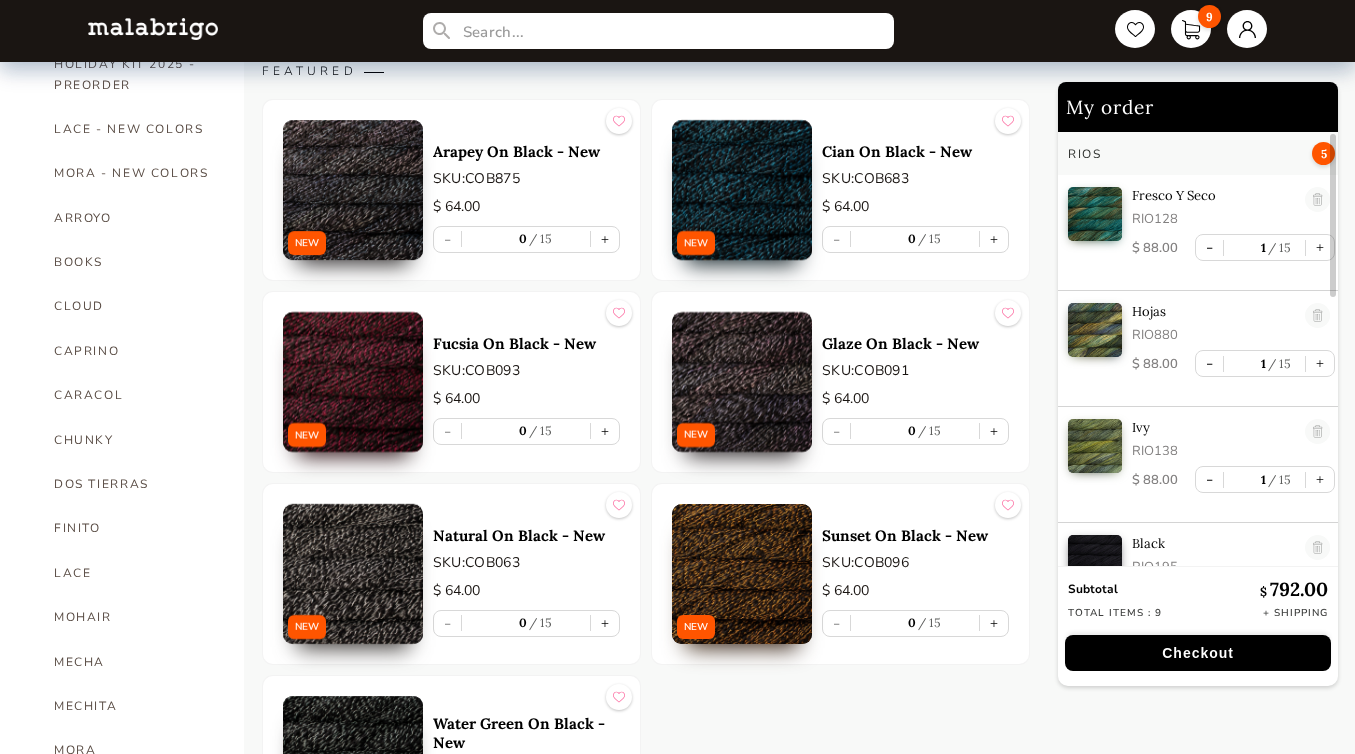 scroll, scrollTop: 0, scrollLeft: 0, axis: both 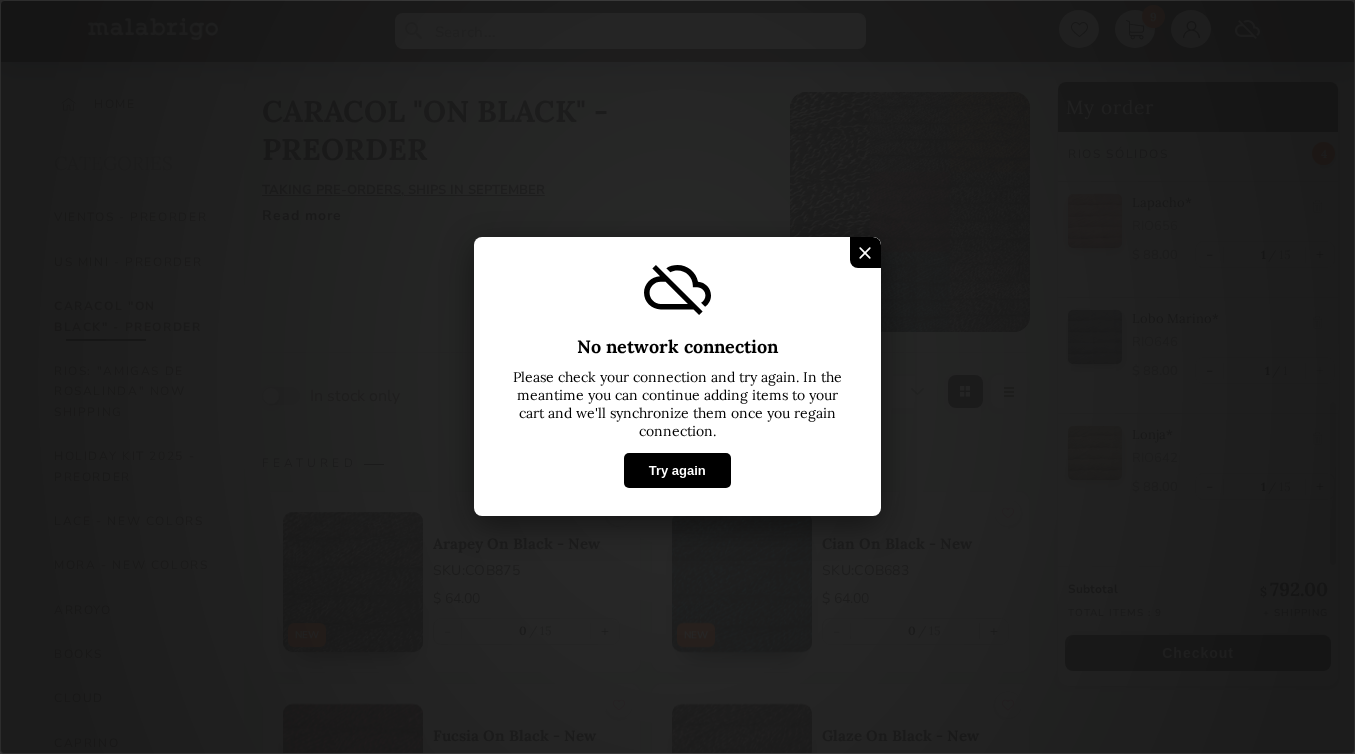 click at bounding box center [865, 253] 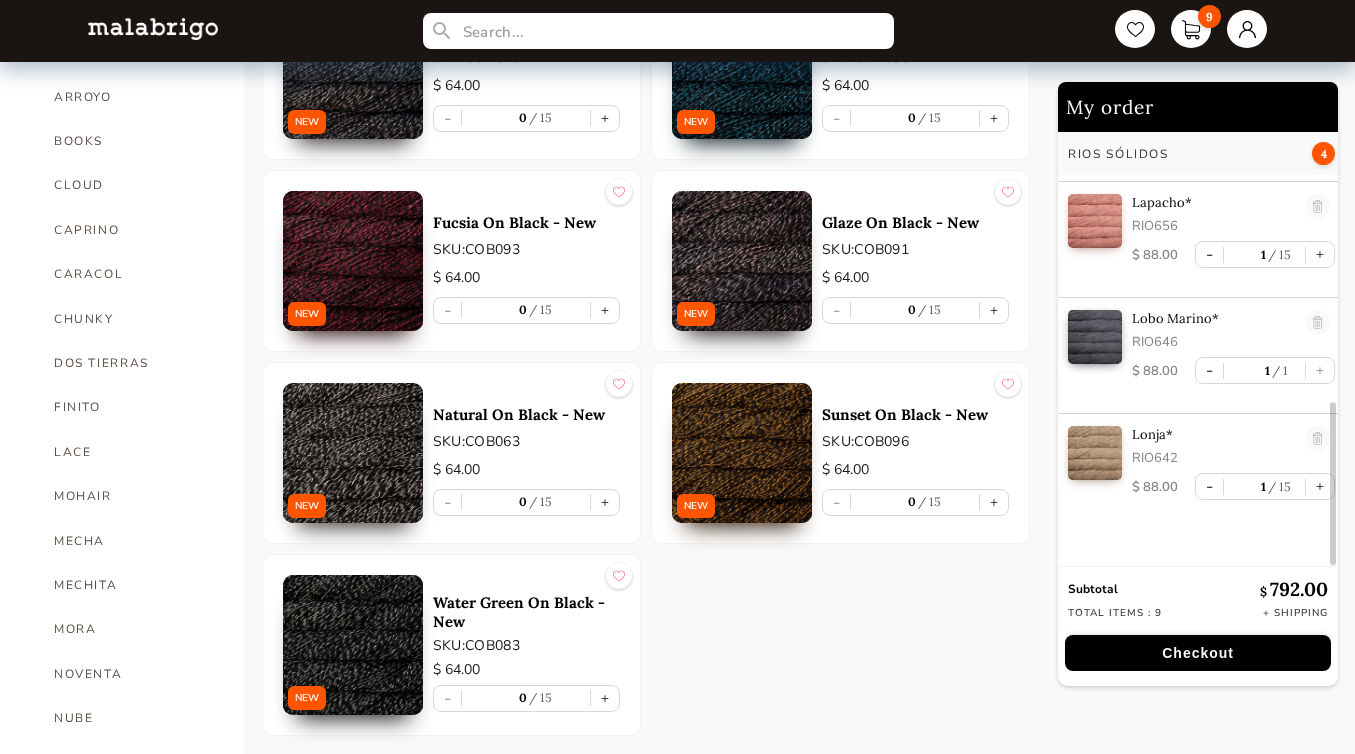 scroll, scrollTop: 638, scrollLeft: 0, axis: vertical 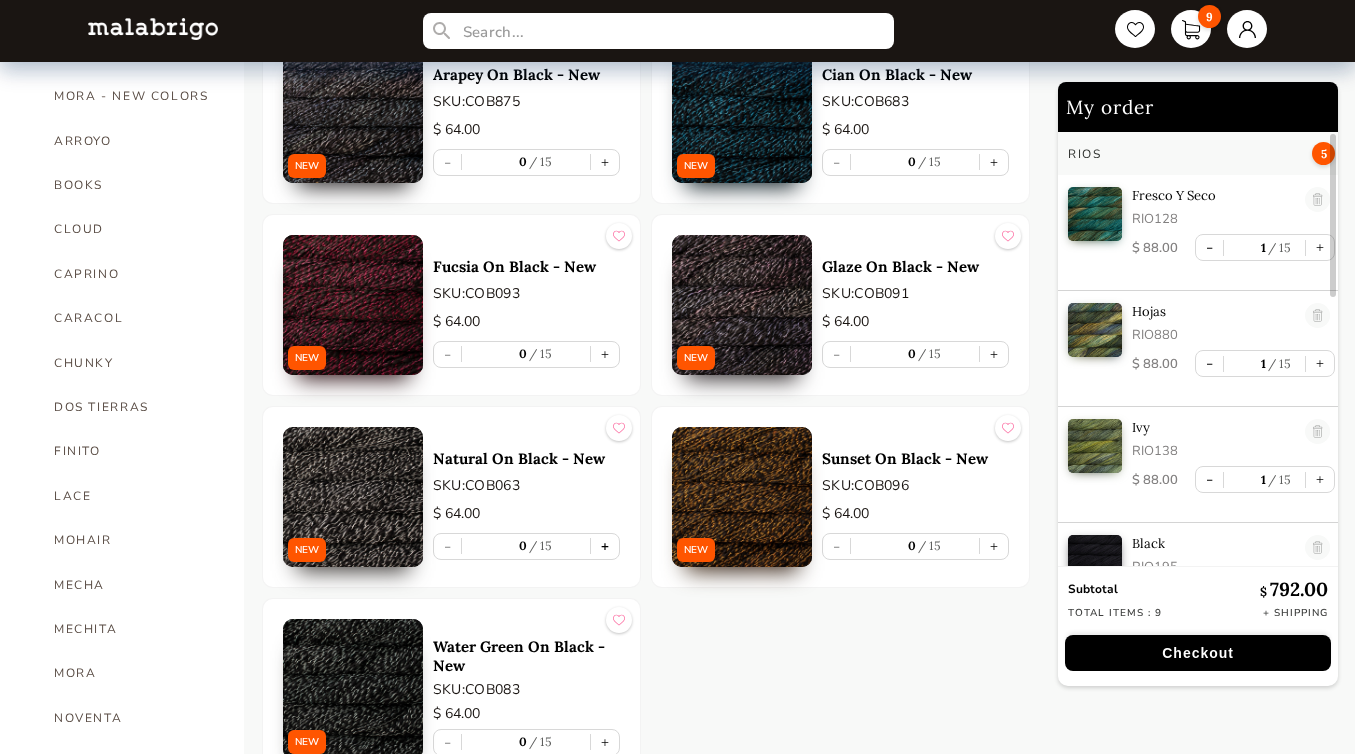 click on "+" at bounding box center (605, 546) 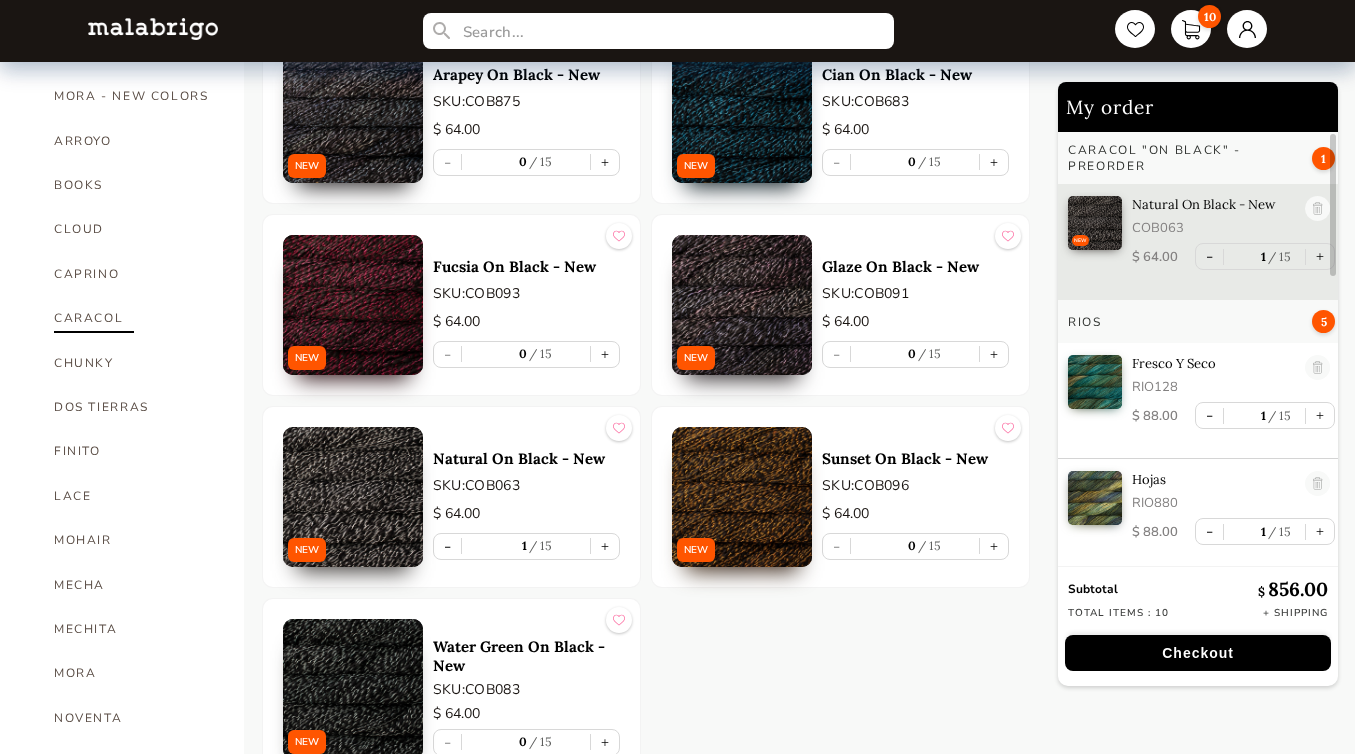 click on "CARACOL" at bounding box center [134, 318] 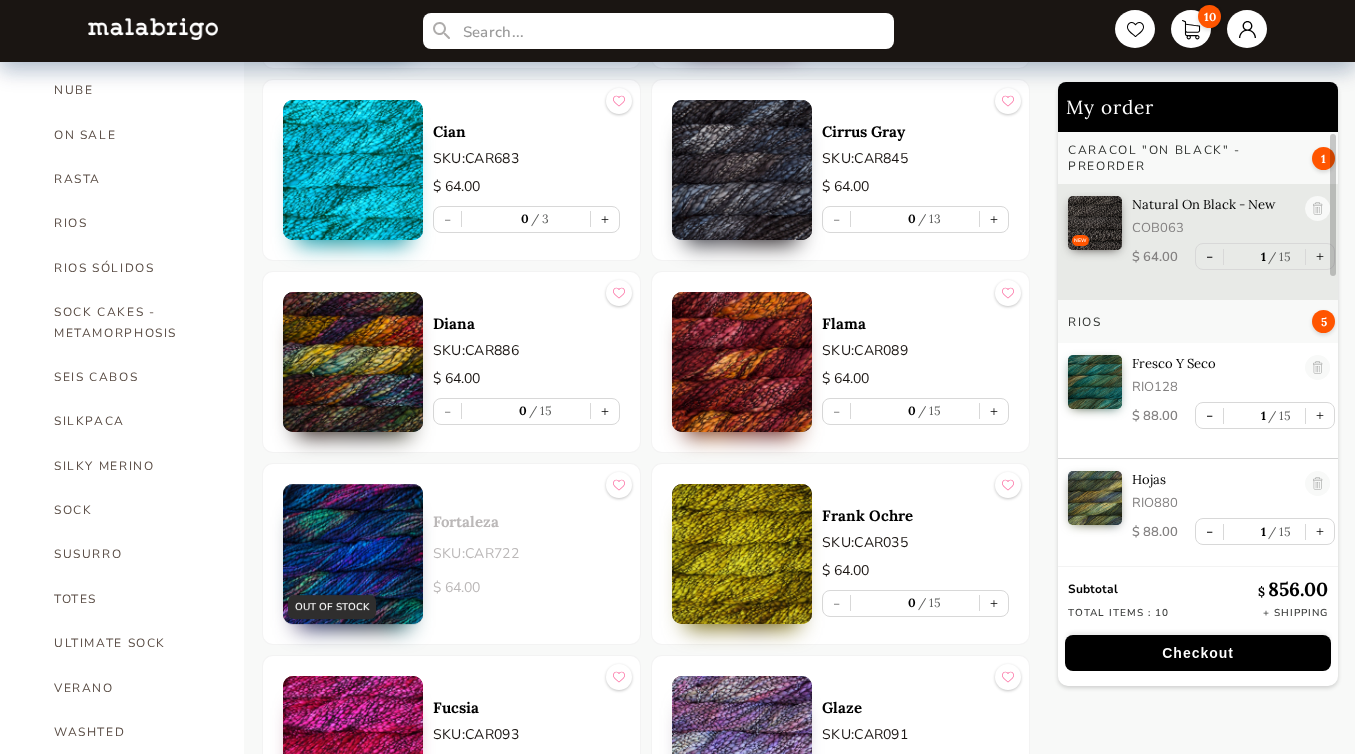 scroll, scrollTop: 1152, scrollLeft: 0, axis: vertical 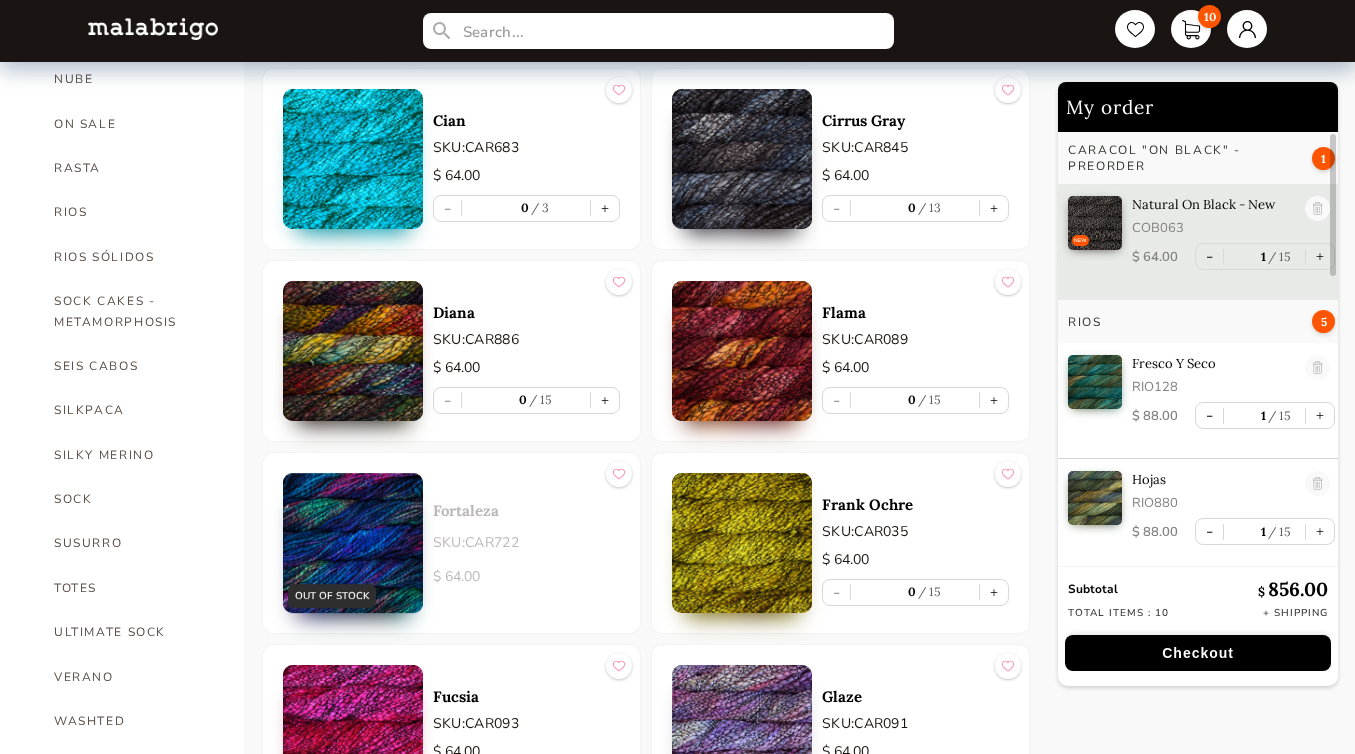 click at bounding box center [353, 351] 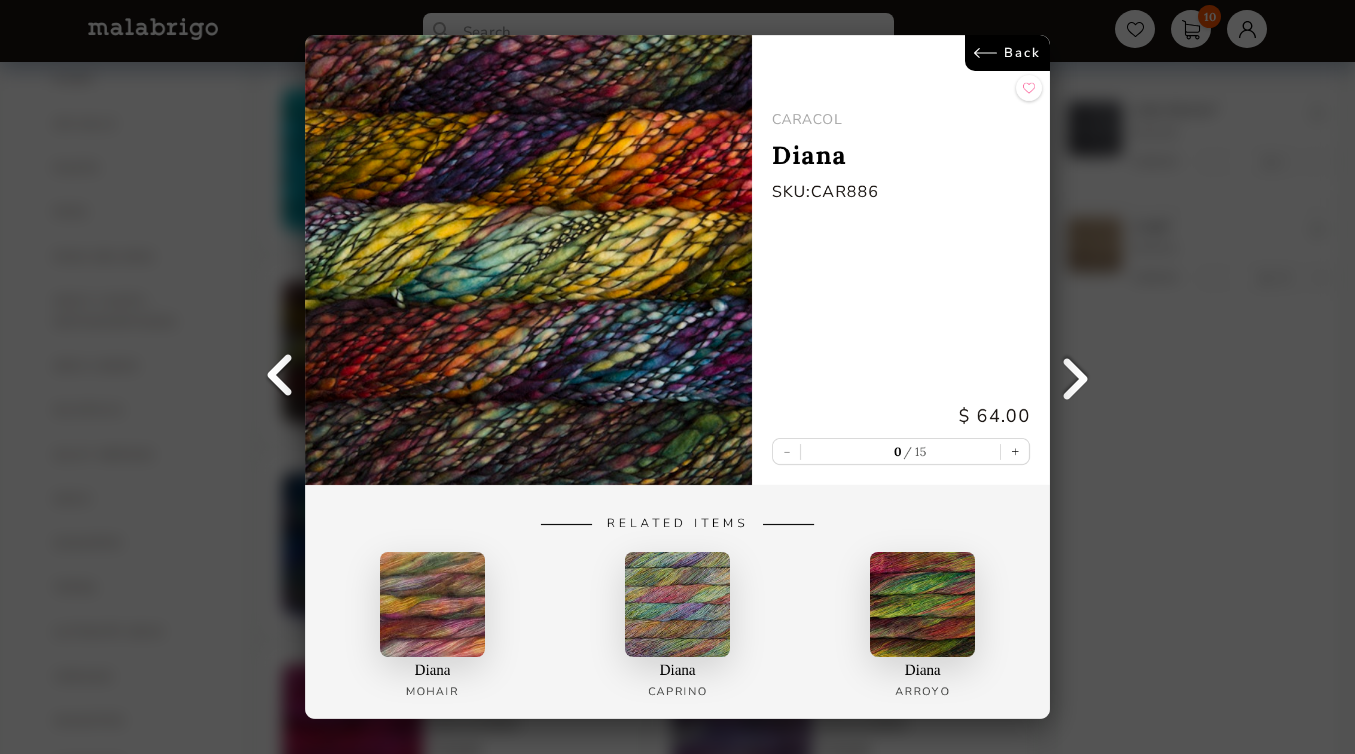 click on "Back" at bounding box center [1007, 53] 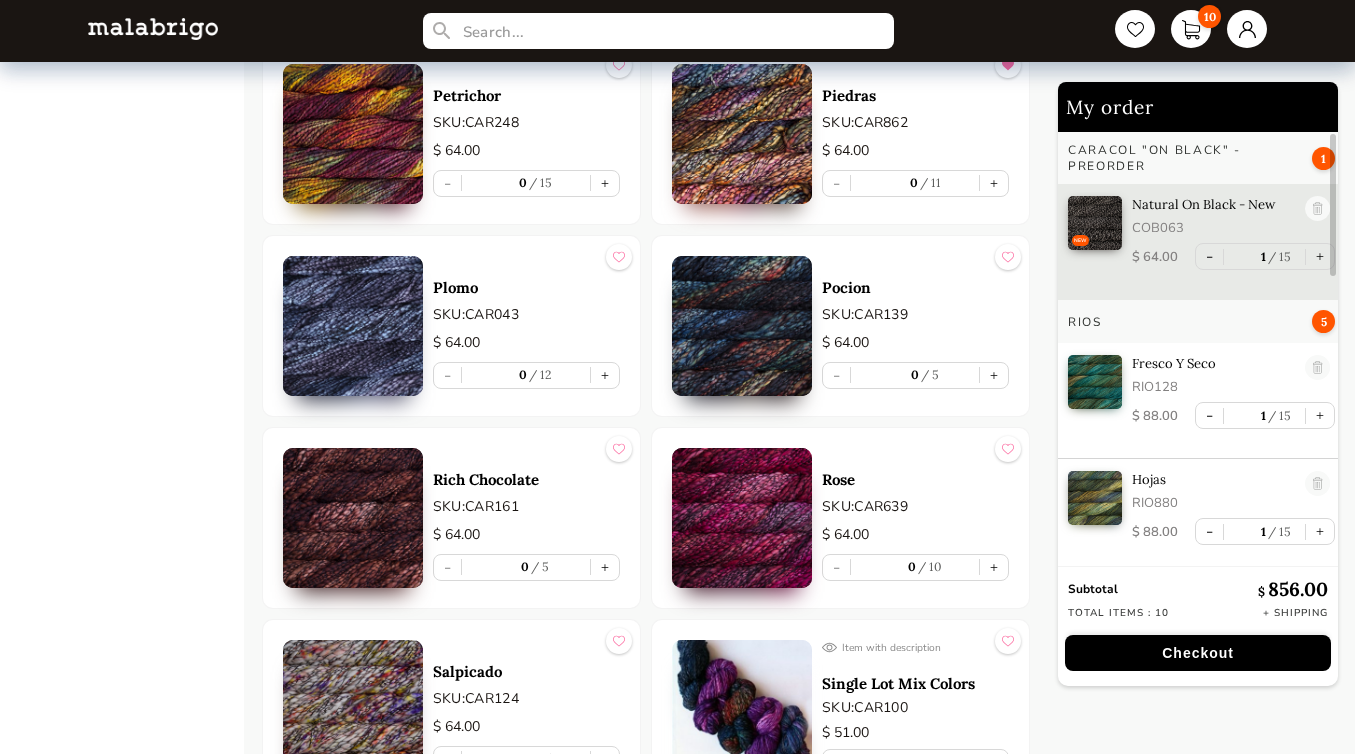 scroll, scrollTop: 2711, scrollLeft: 0, axis: vertical 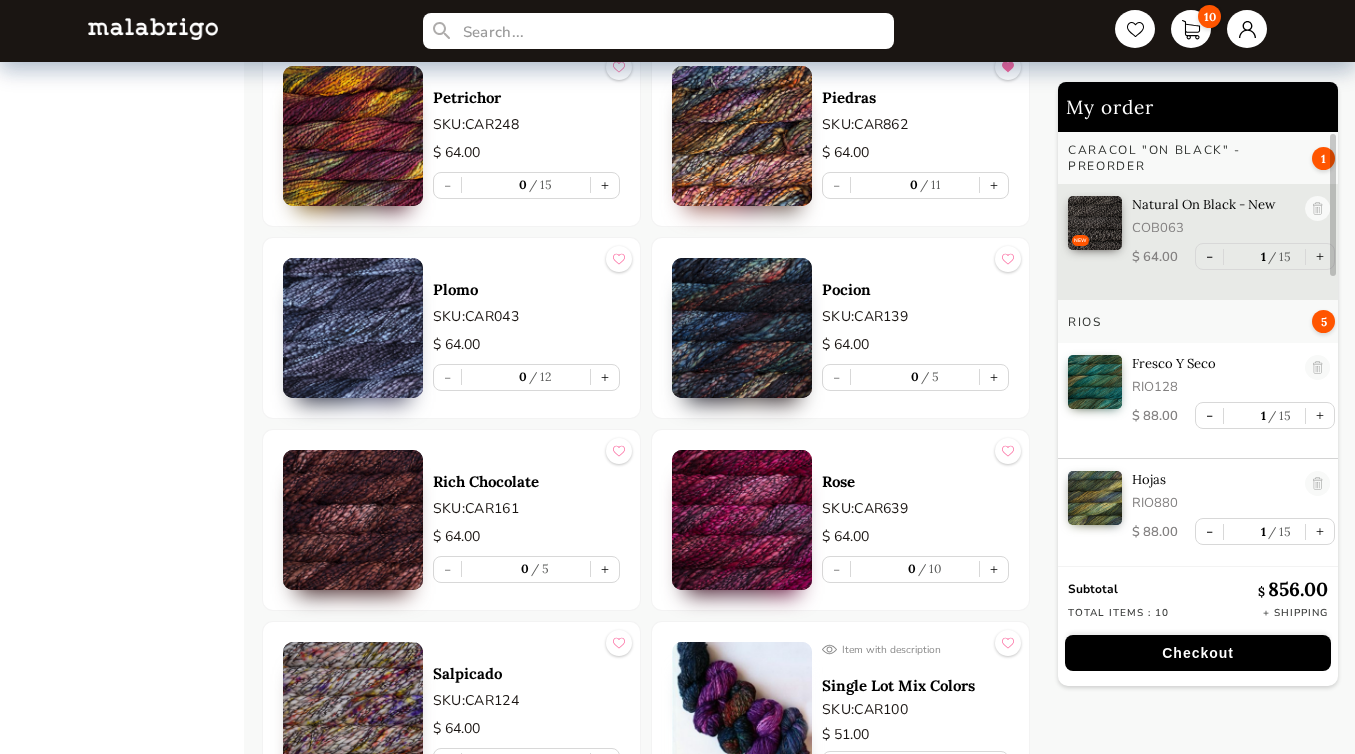 click at bounding box center (353, 520) 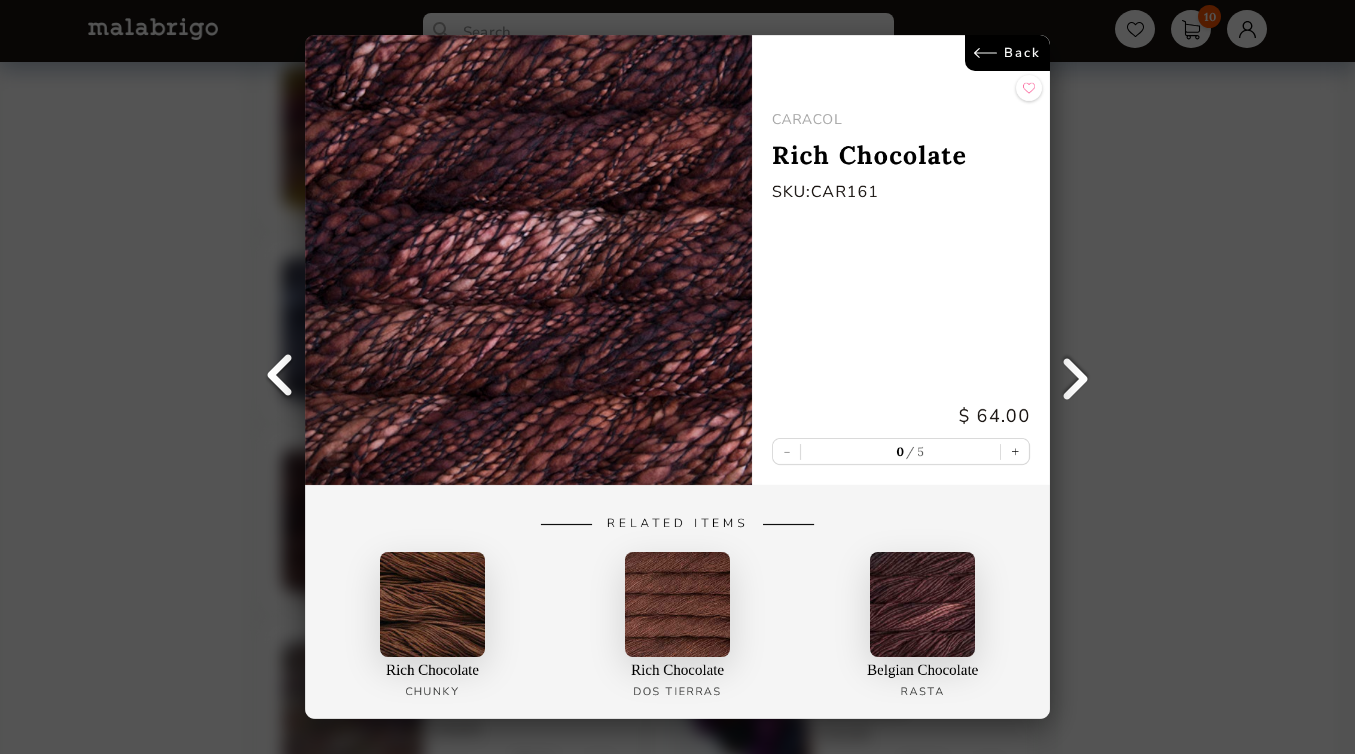 click on "Back" at bounding box center [1007, 53] 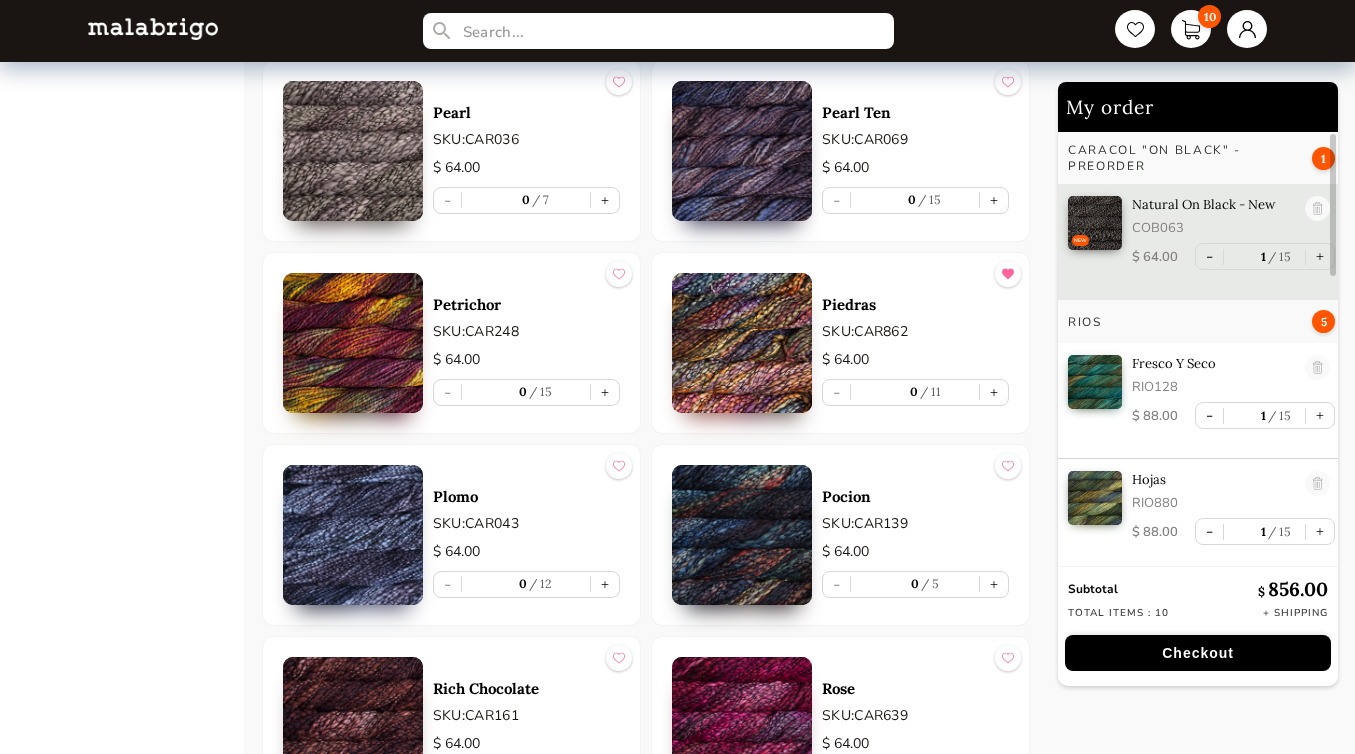 scroll, scrollTop: 2496, scrollLeft: 0, axis: vertical 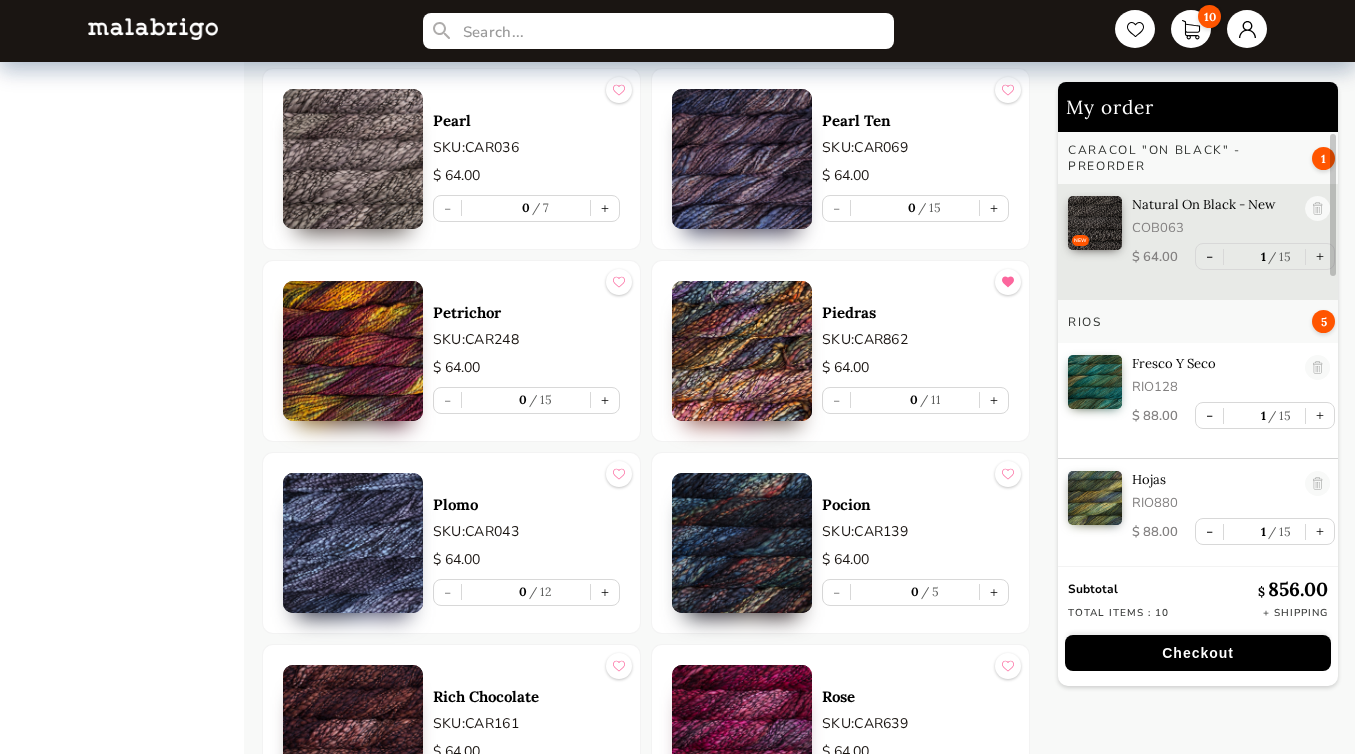 click at bounding box center (353, 351) 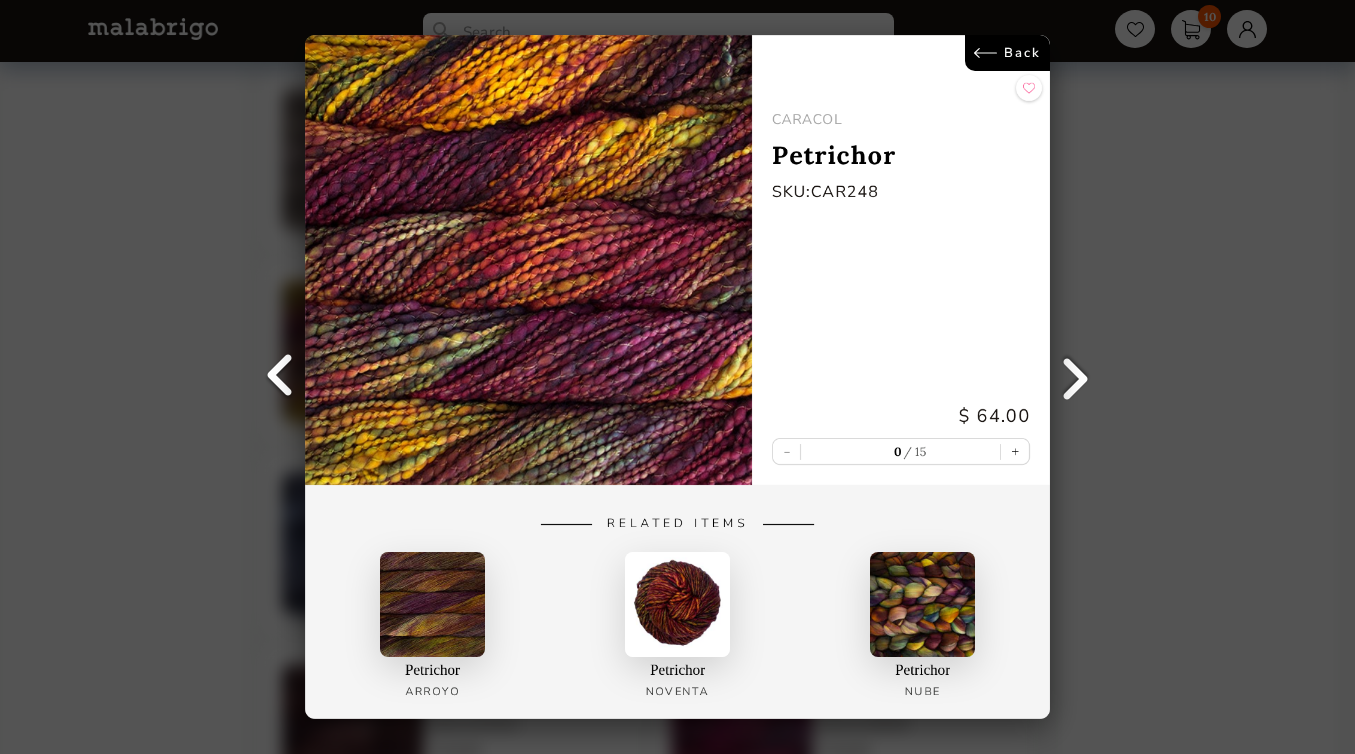 click on "Back" at bounding box center (1007, 53) 